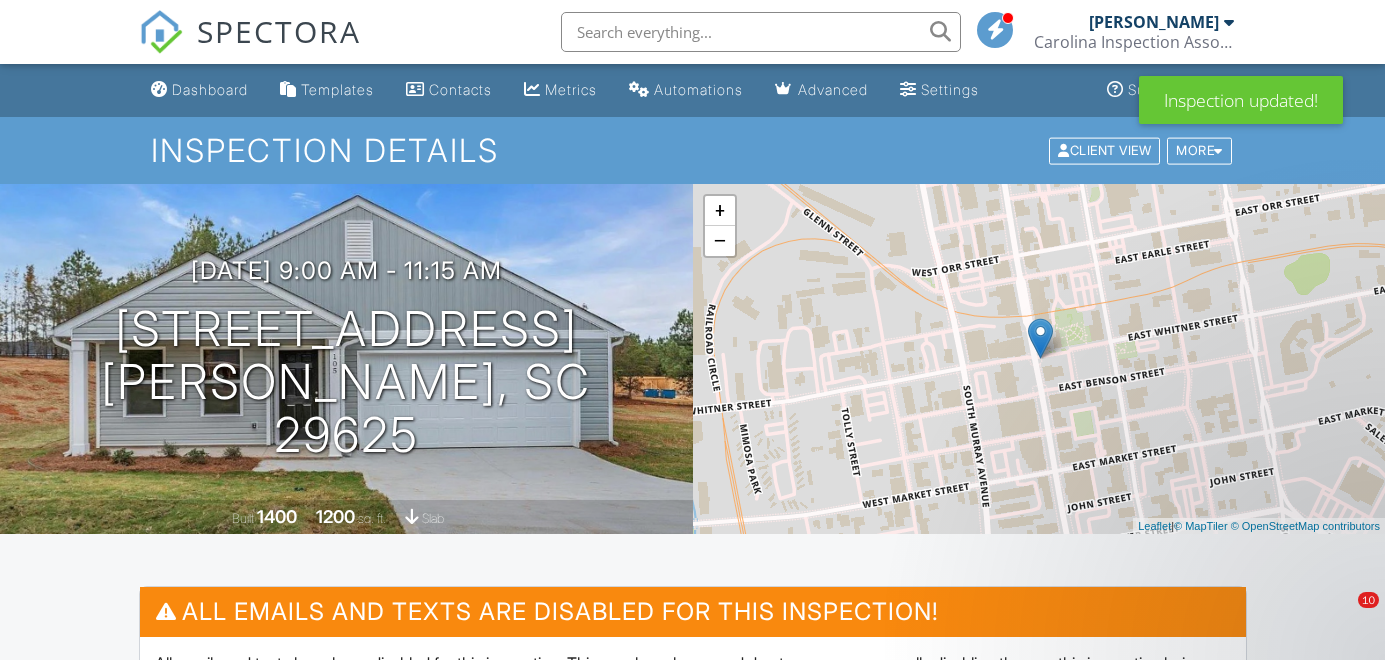 scroll, scrollTop: 0, scrollLeft: 0, axis: both 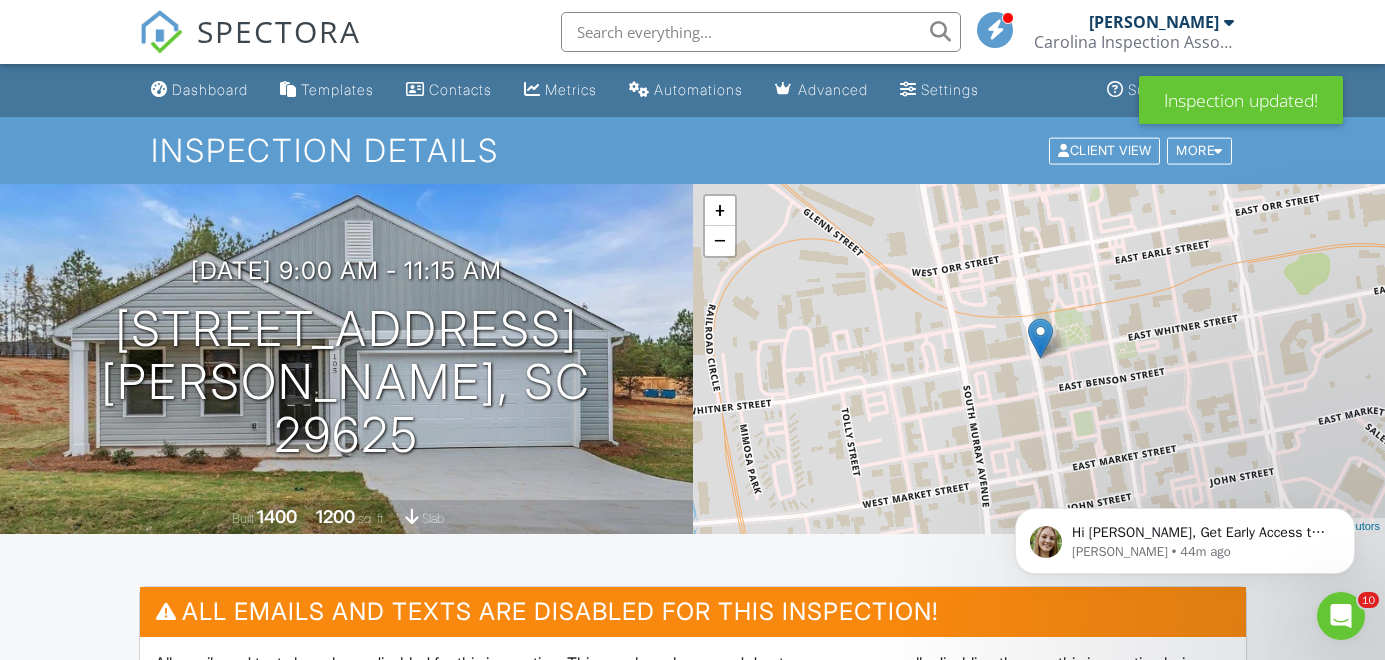 click on "SPECTORA" at bounding box center (279, 31) 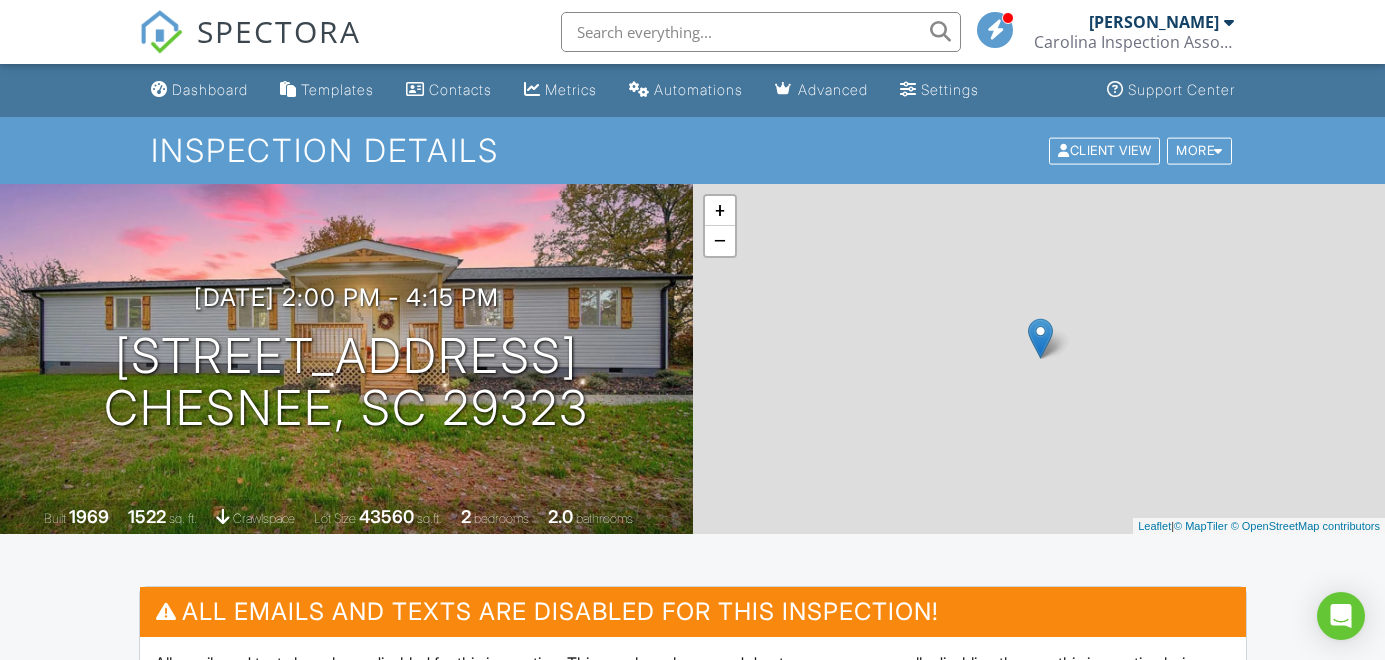 scroll, scrollTop: 0, scrollLeft: 0, axis: both 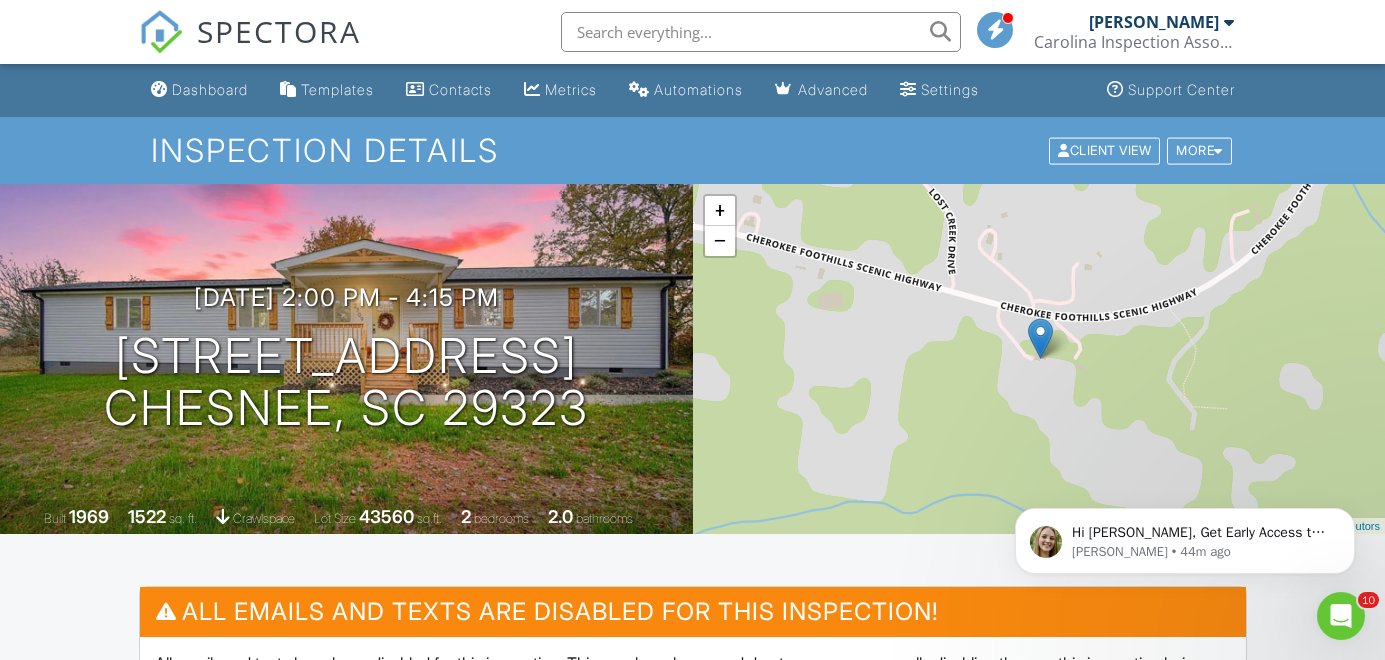 click at bounding box center (761, 32) 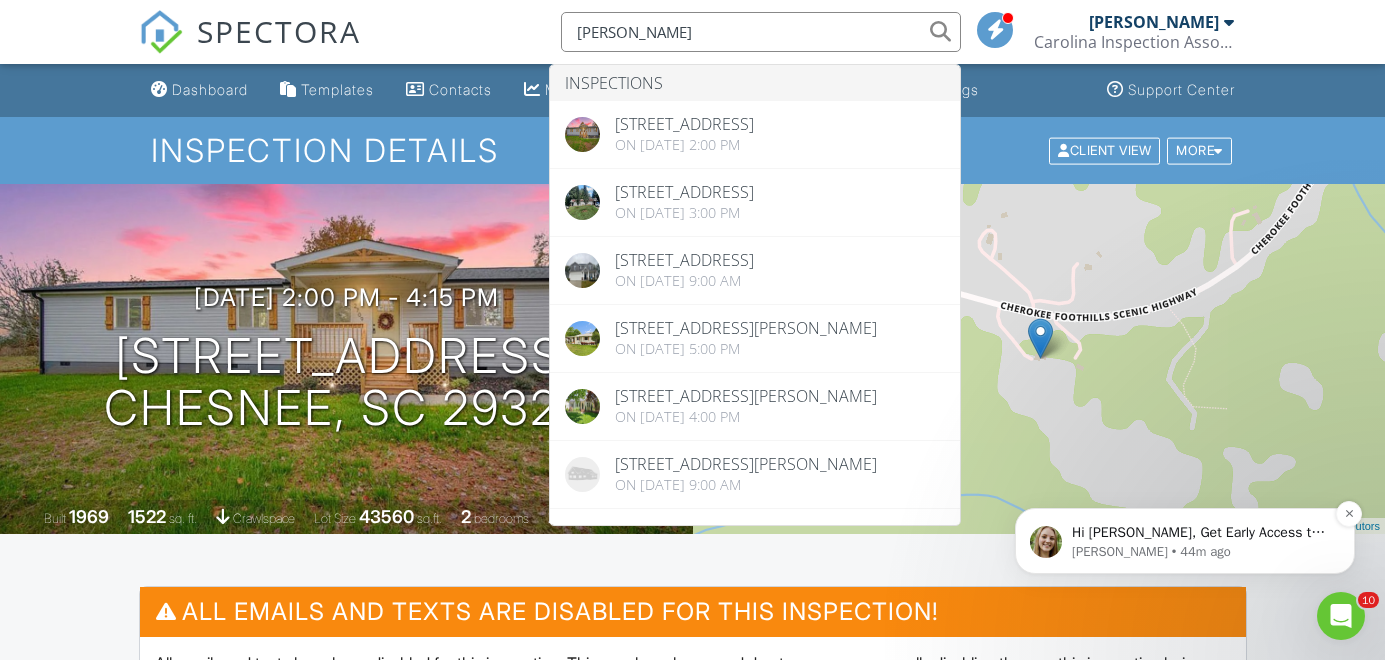 click on "Hi [PERSON_NAME], Get Early Access to New Report Writing Features &amp; Updates Want to be the first to try [PERSON_NAME]’s latest updates? Join our early access group and be the first to use new features before they’re released. Features and updates coming soon that you will get early access to include: Update: The upgraded Rapid Fire Camera, New: Photo preview before adding images to a report, New: The .5 camera lens" at bounding box center [1201, 533] 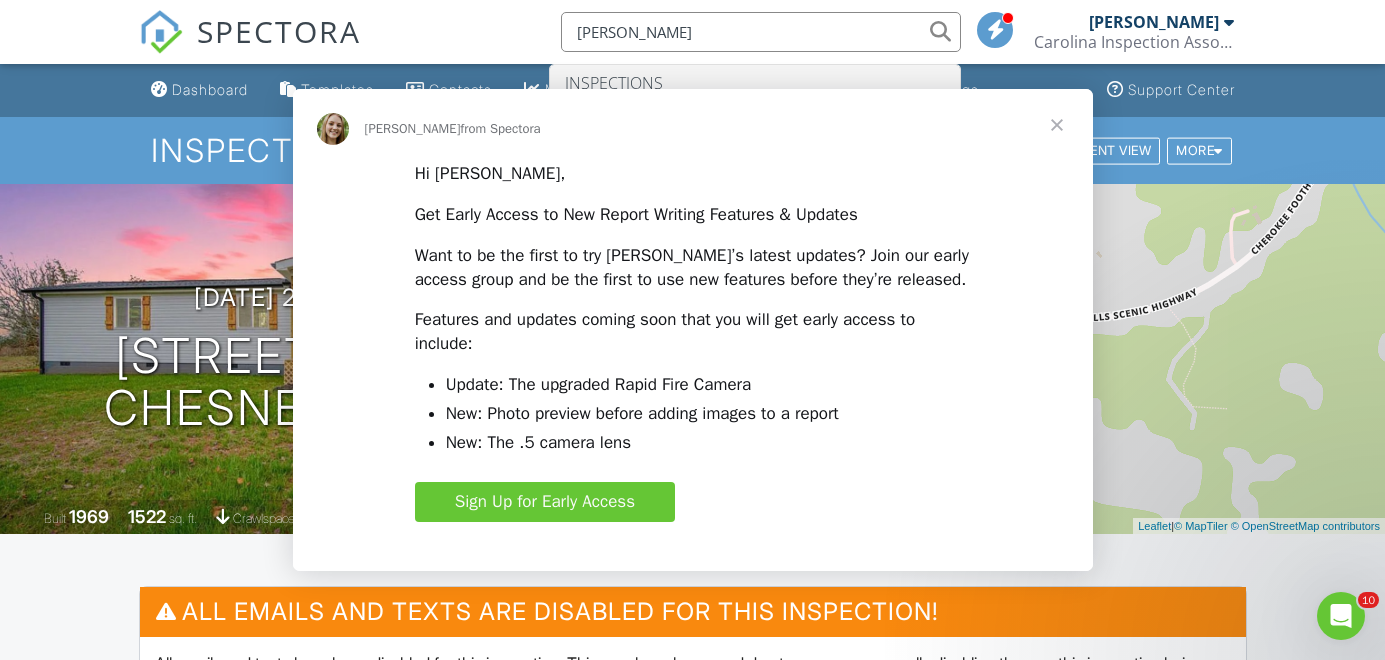 scroll, scrollTop: 0, scrollLeft: 0, axis: both 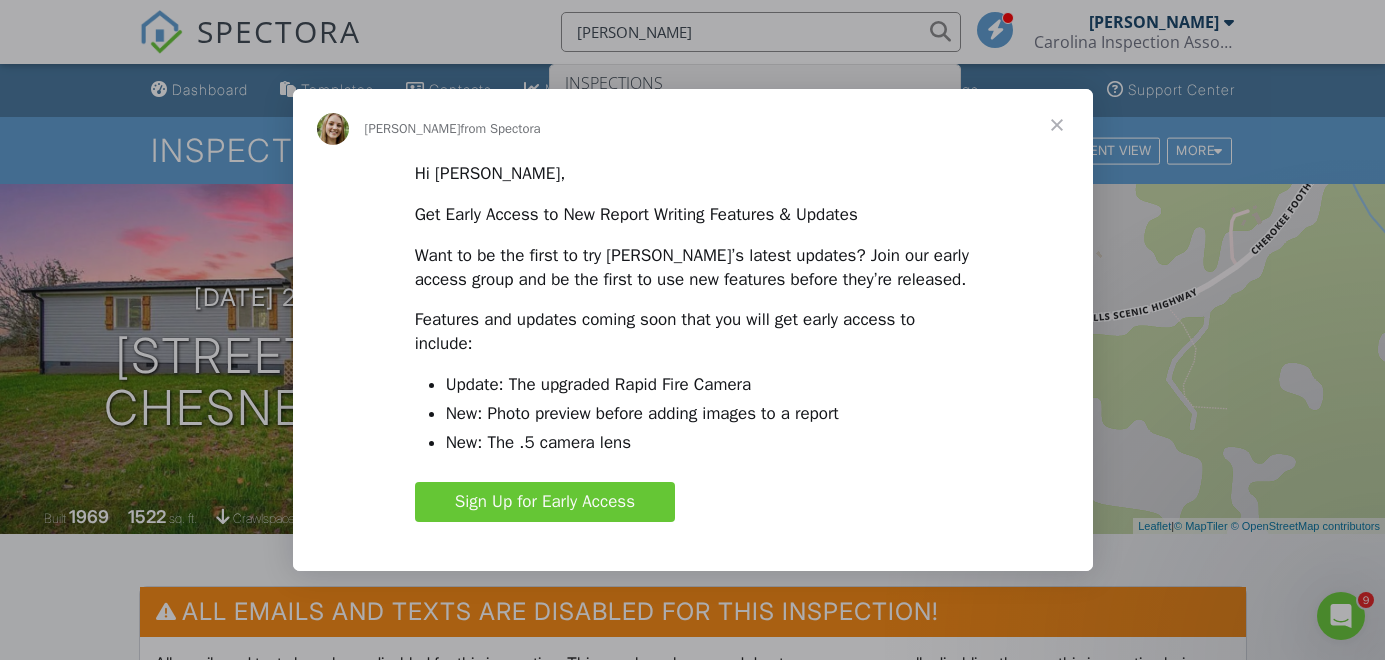 click at bounding box center (1057, 125) 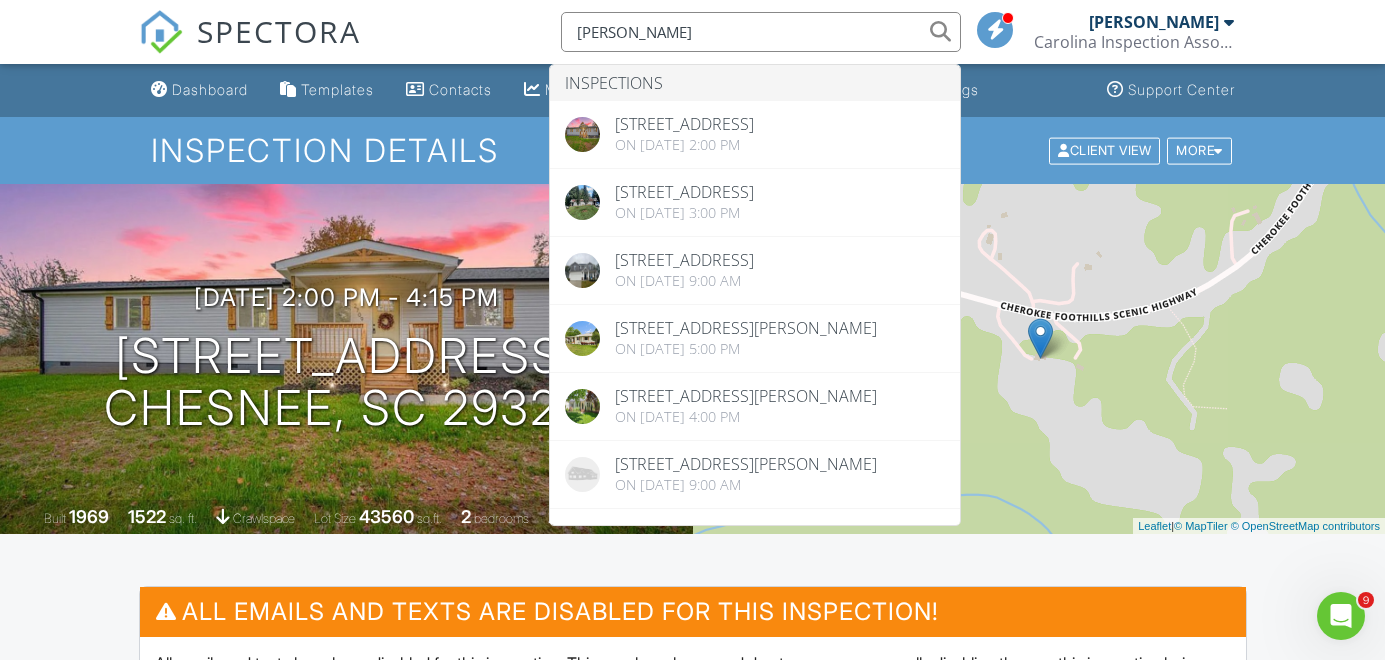 click on "wendy" at bounding box center (761, 32) 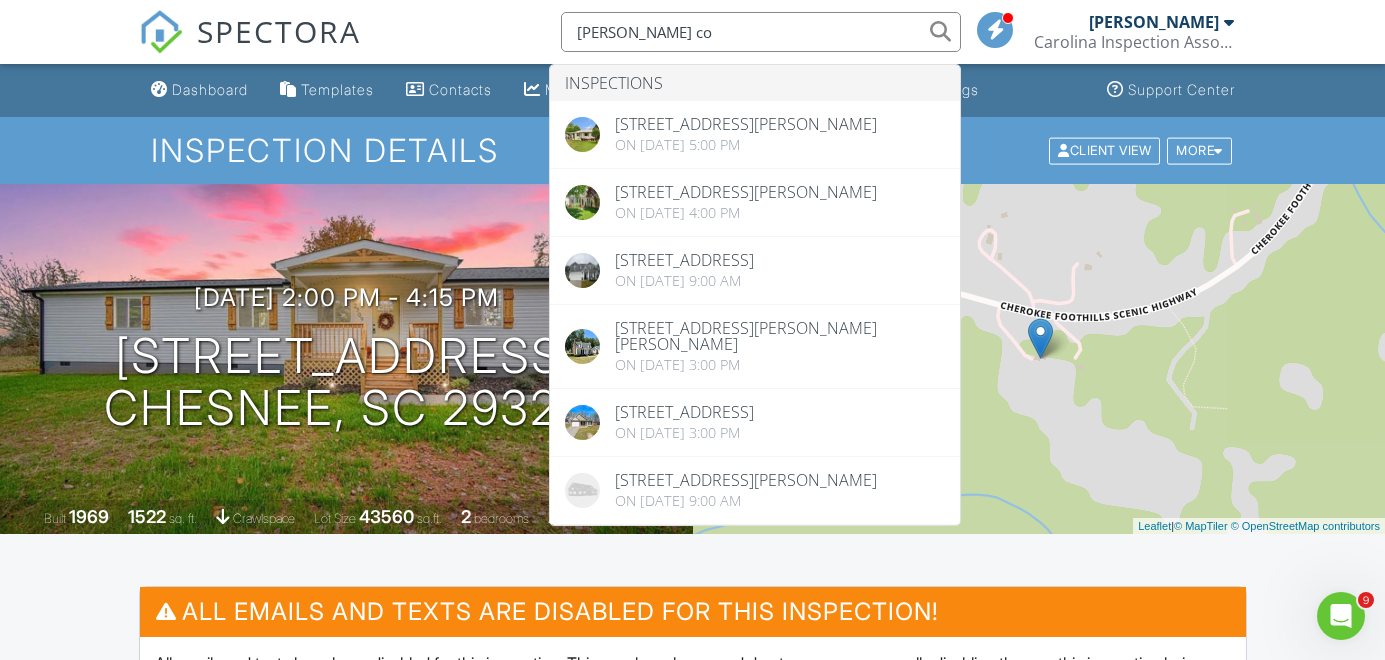 click on "wendy co" at bounding box center (761, 32) 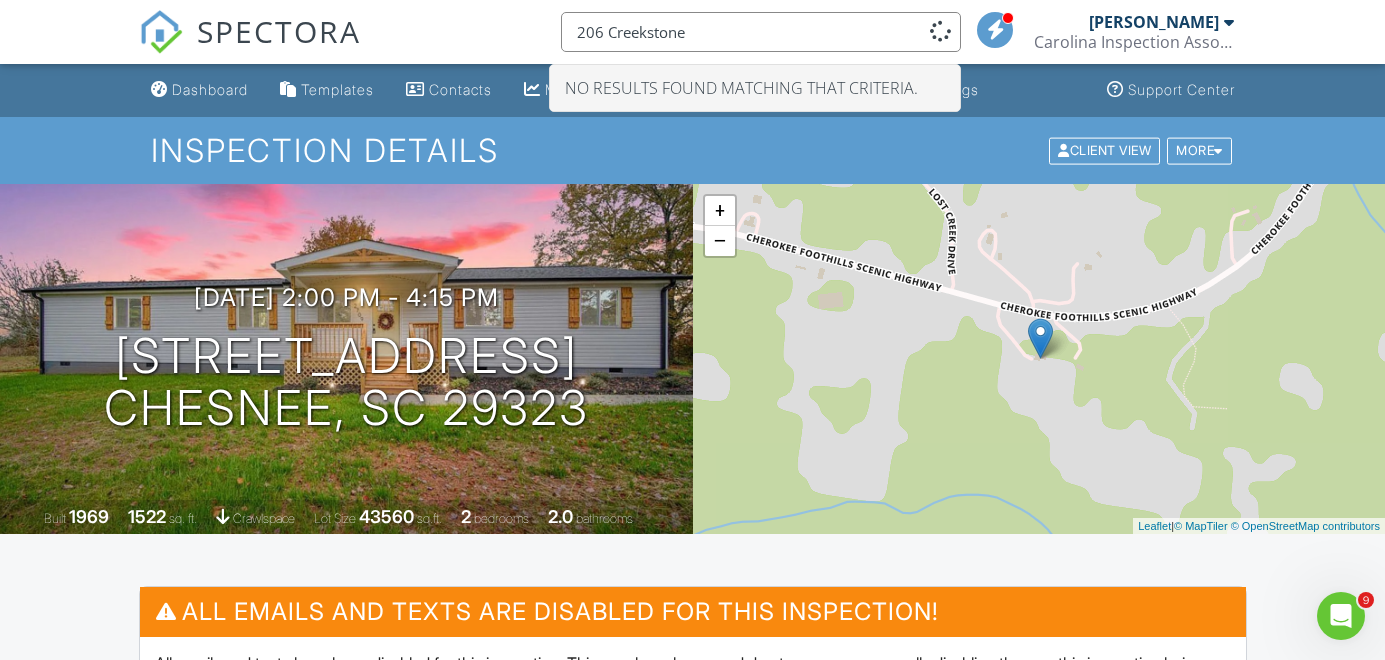 type on "206 Creekstone" 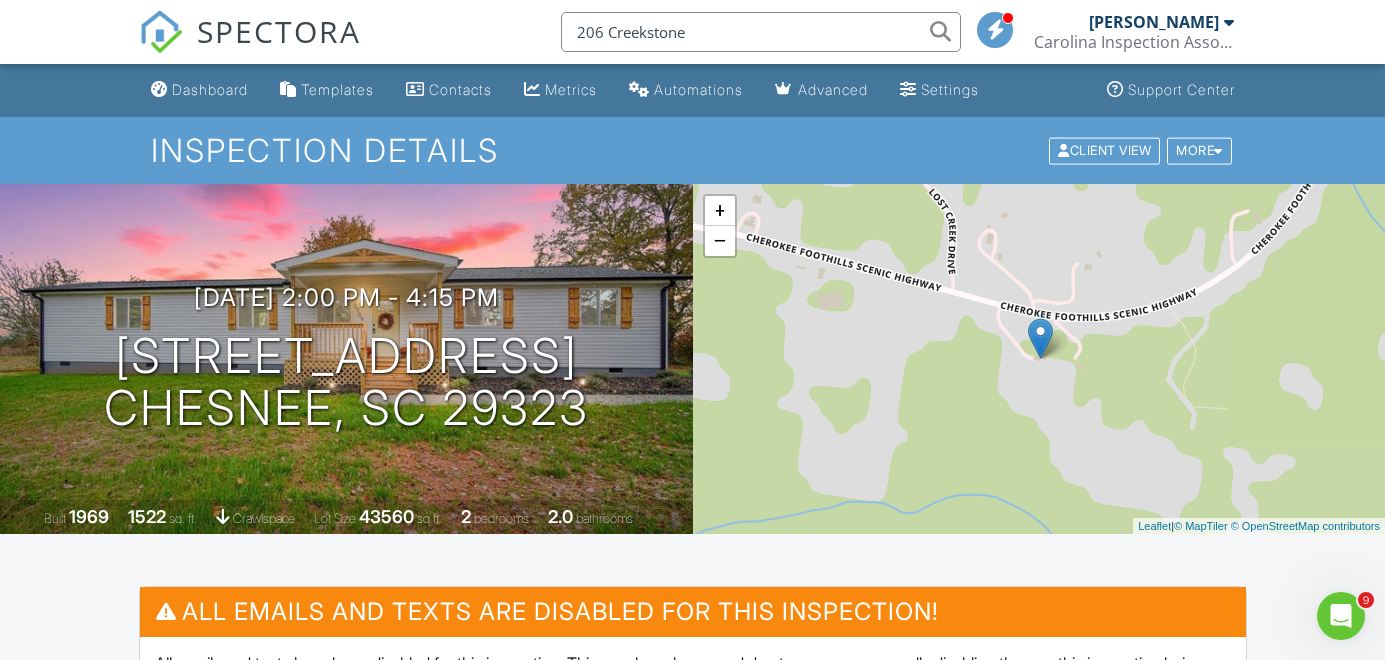 click on "206 Creekstone" at bounding box center (761, 32) 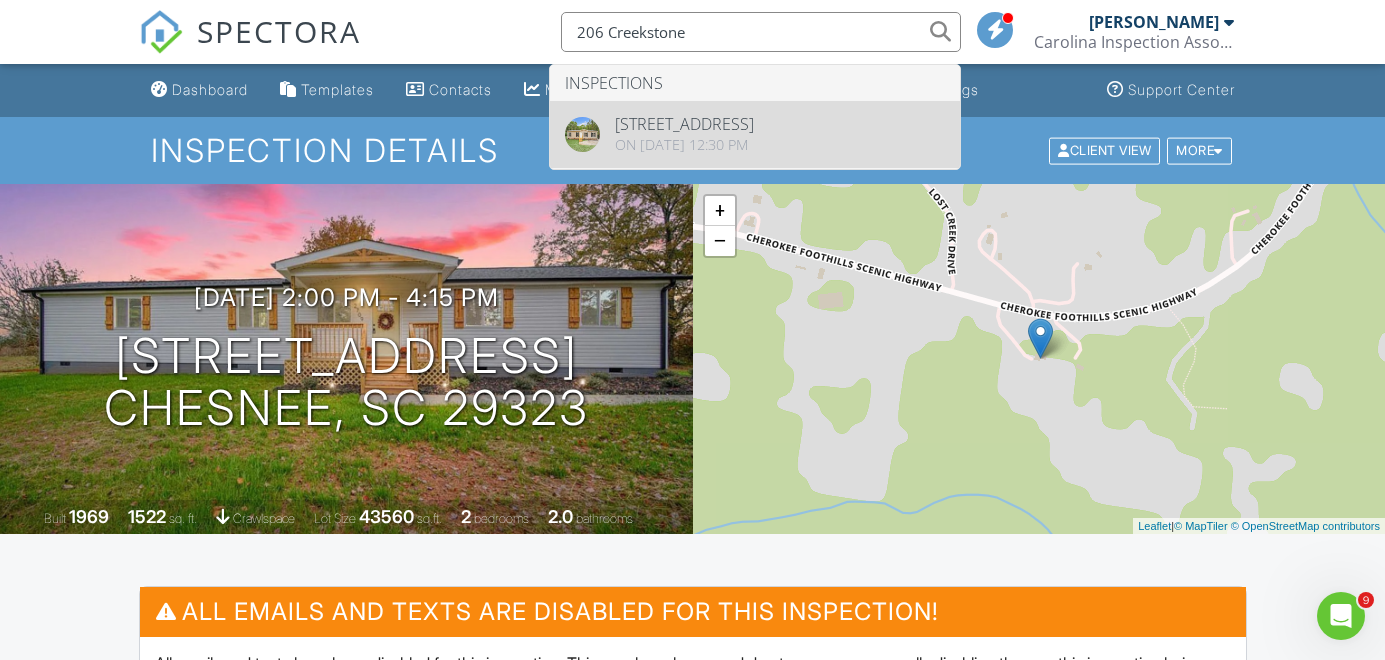 drag, startPoint x: 705, startPoint y: 39, endPoint x: 706, endPoint y: 150, distance: 111.0045 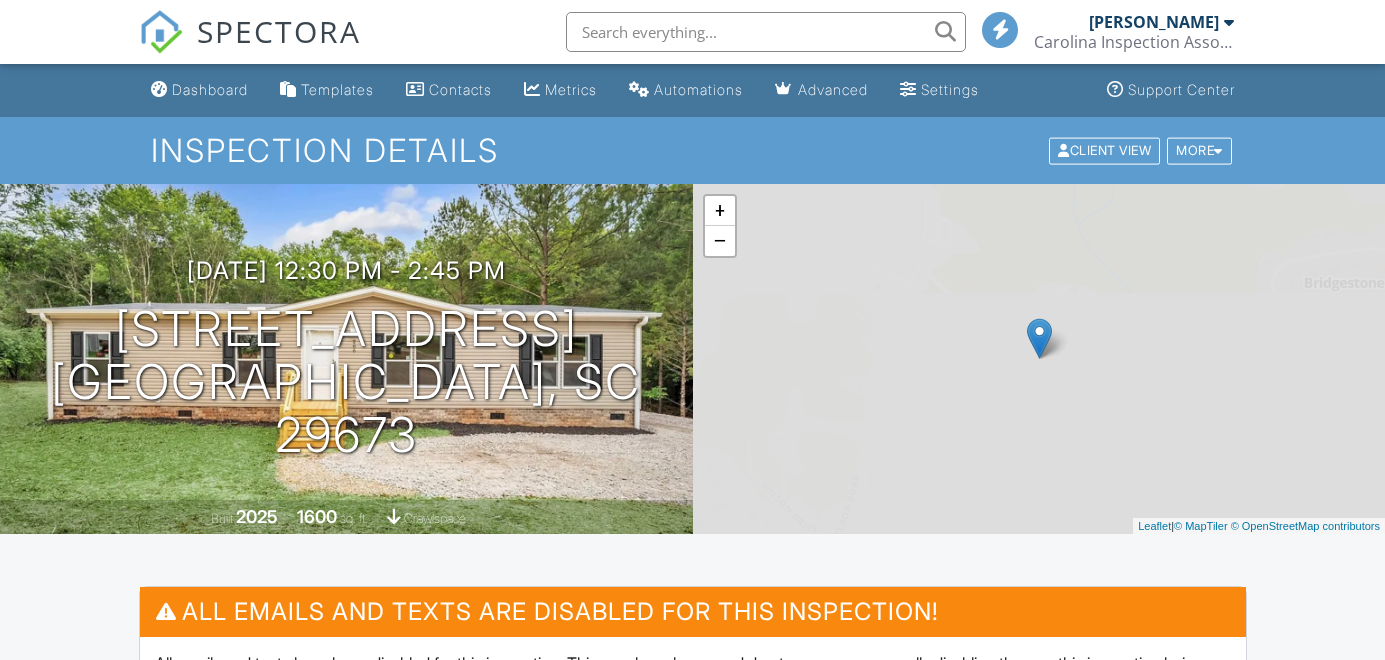 scroll, scrollTop: 0, scrollLeft: 0, axis: both 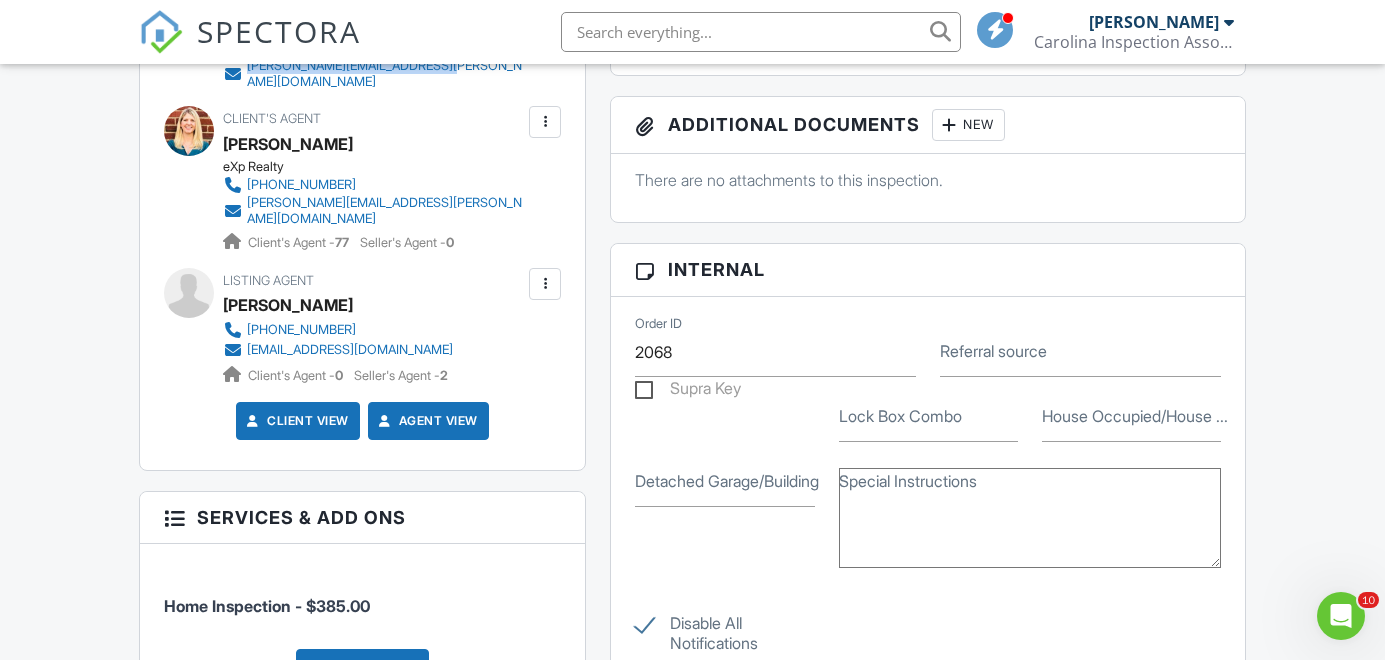 drag, startPoint x: 455, startPoint y: 106, endPoint x: 245, endPoint y: 105, distance: 210.00238 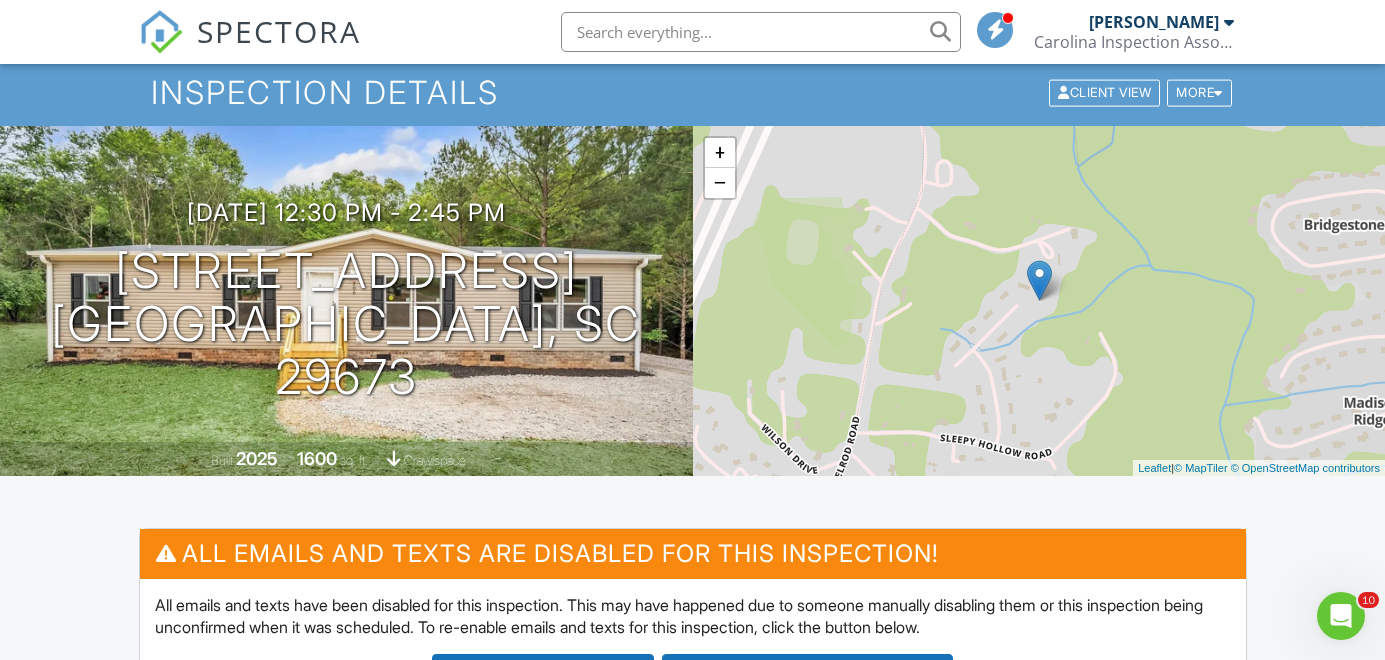 scroll, scrollTop: 0, scrollLeft: 0, axis: both 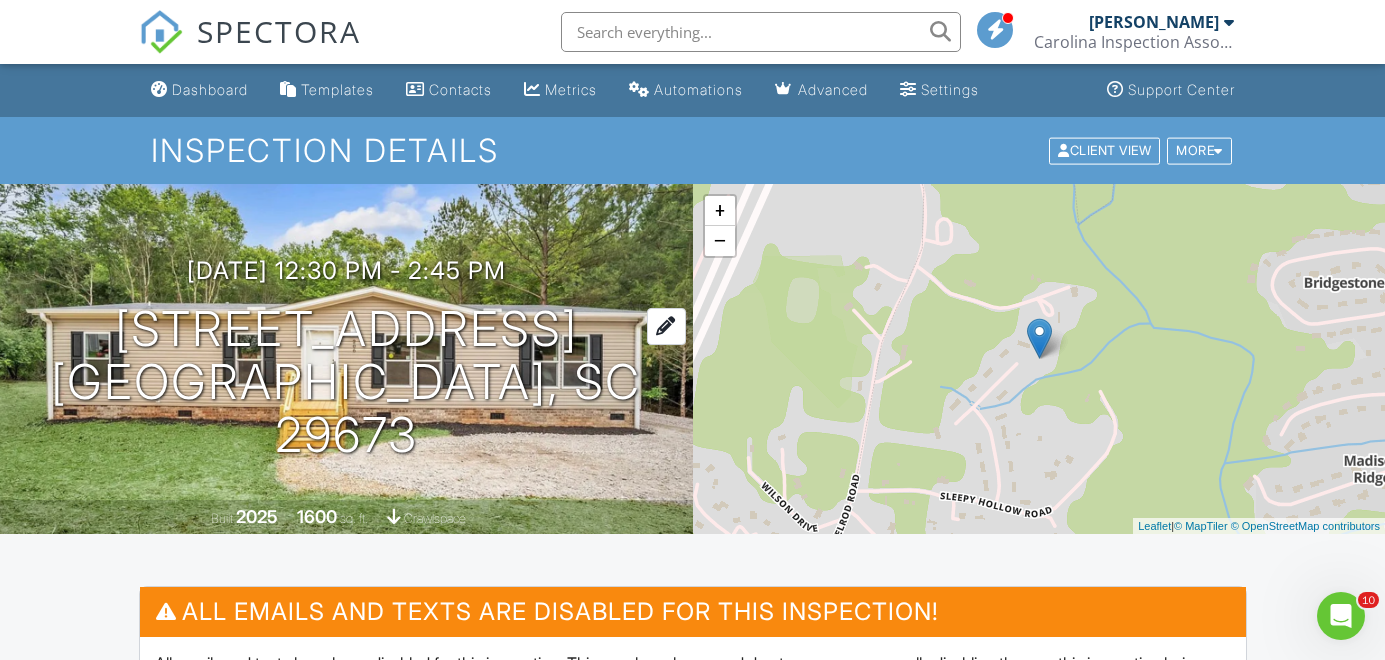 click on "[STREET_ADDRESS]
[GEOGRAPHIC_DATA], SC 29673" at bounding box center (346, 382) 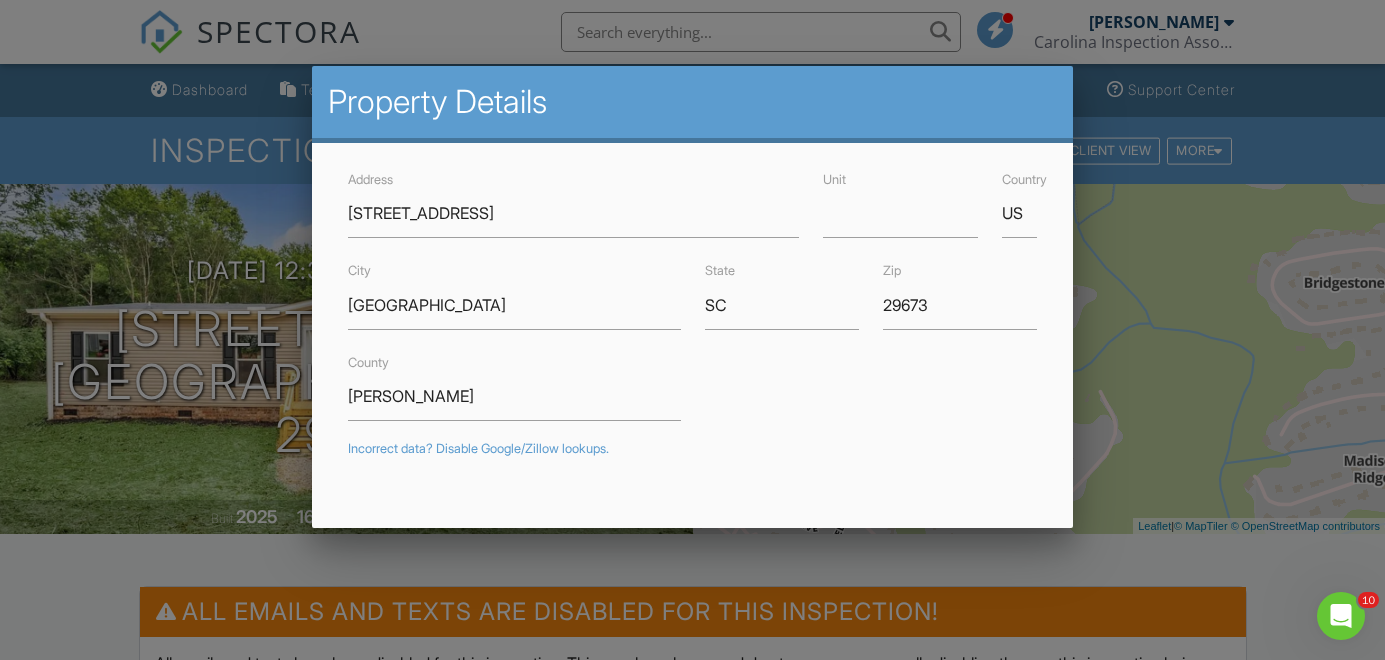 click at bounding box center (692, 312) 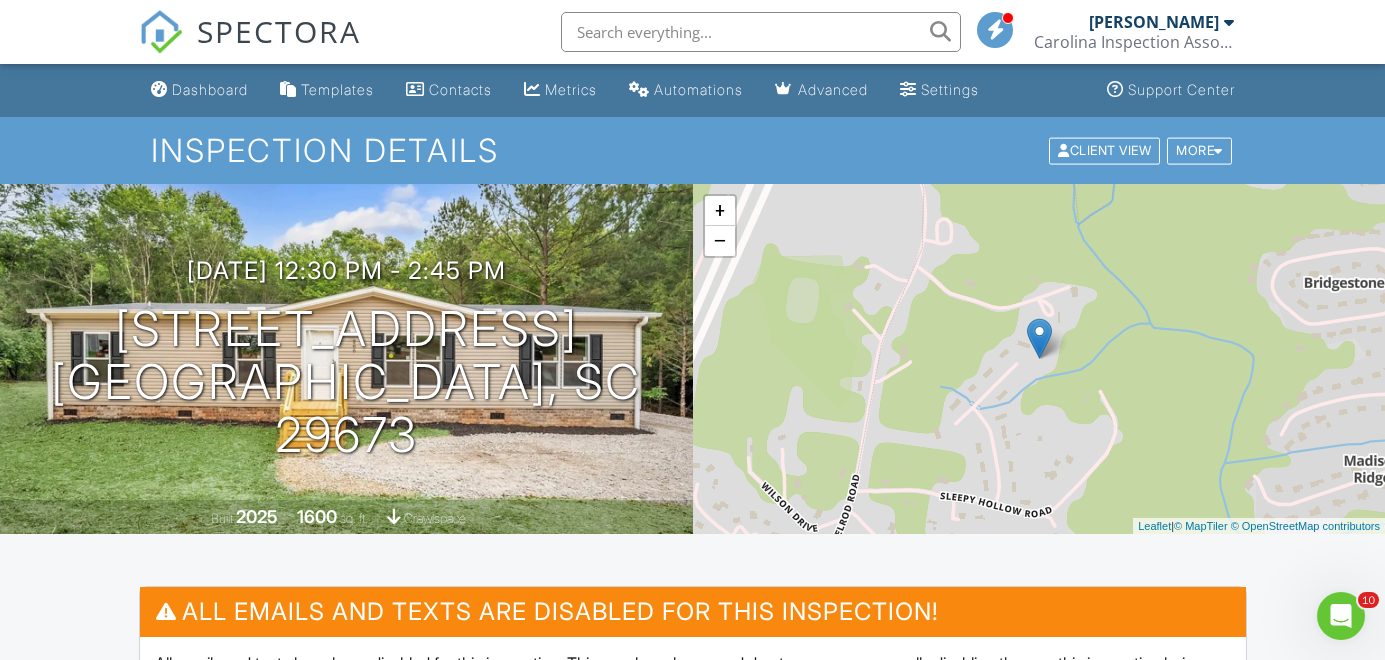 click on "SPECTORA" at bounding box center [279, 31] 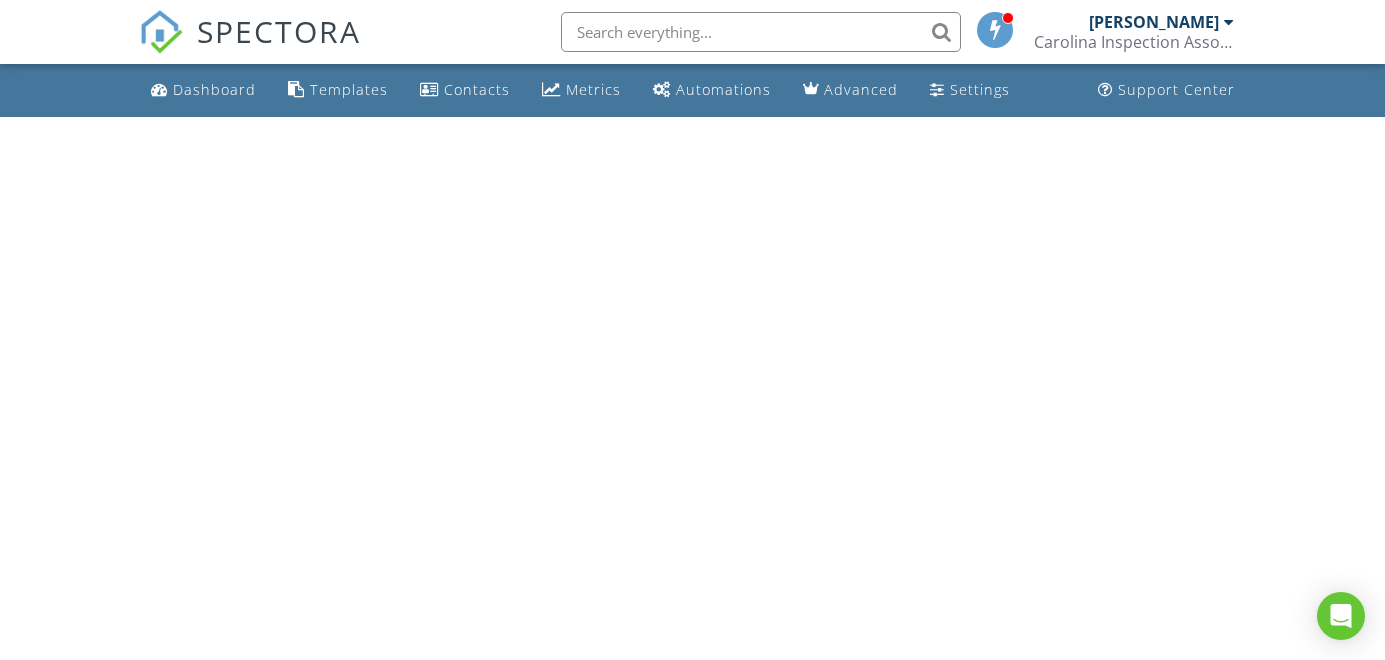 scroll, scrollTop: 0, scrollLeft: 0, axis: both 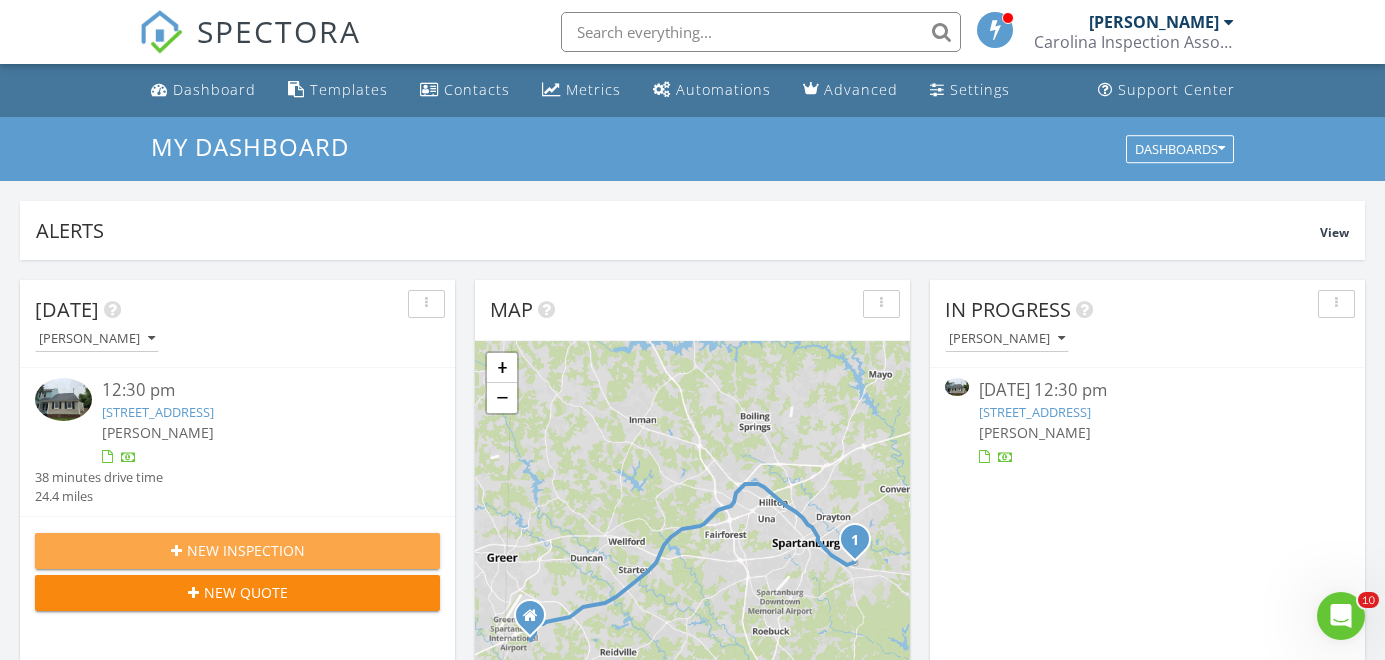 click on "New Inspection" at bounding box center [237, 550] 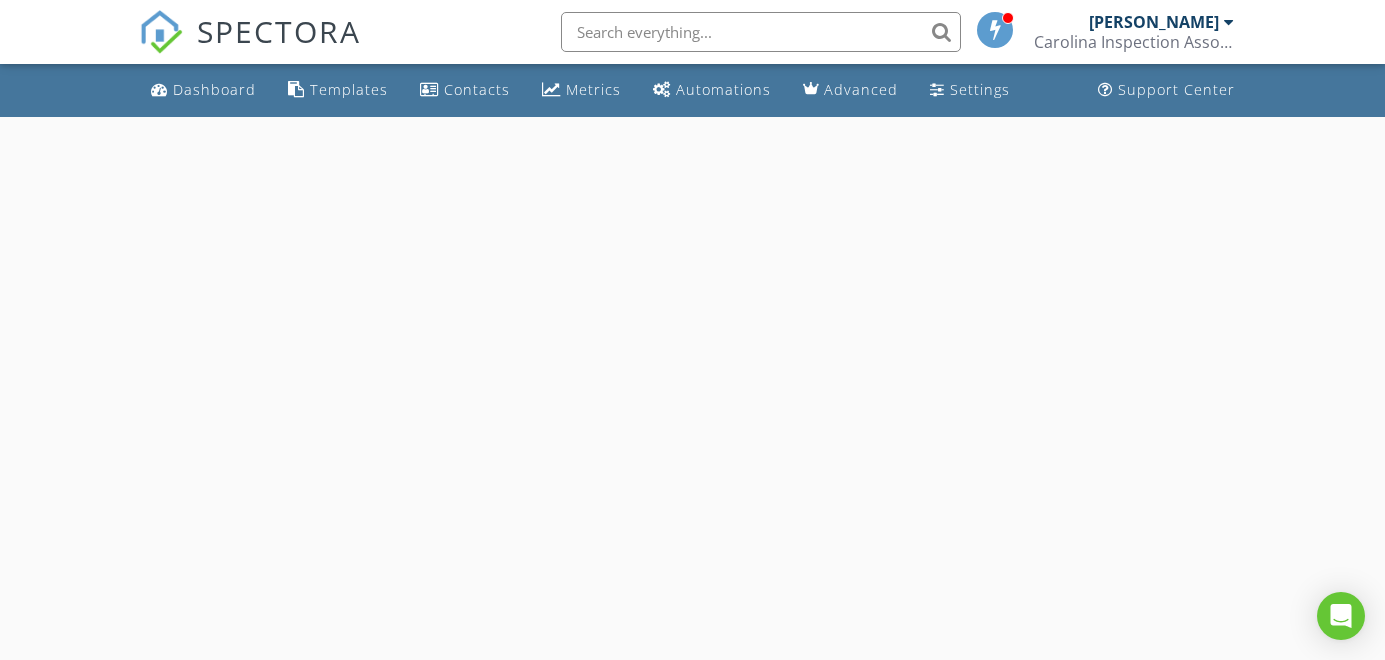 scroll, scrollTop: 0, scrollLeft: 0, axis: both 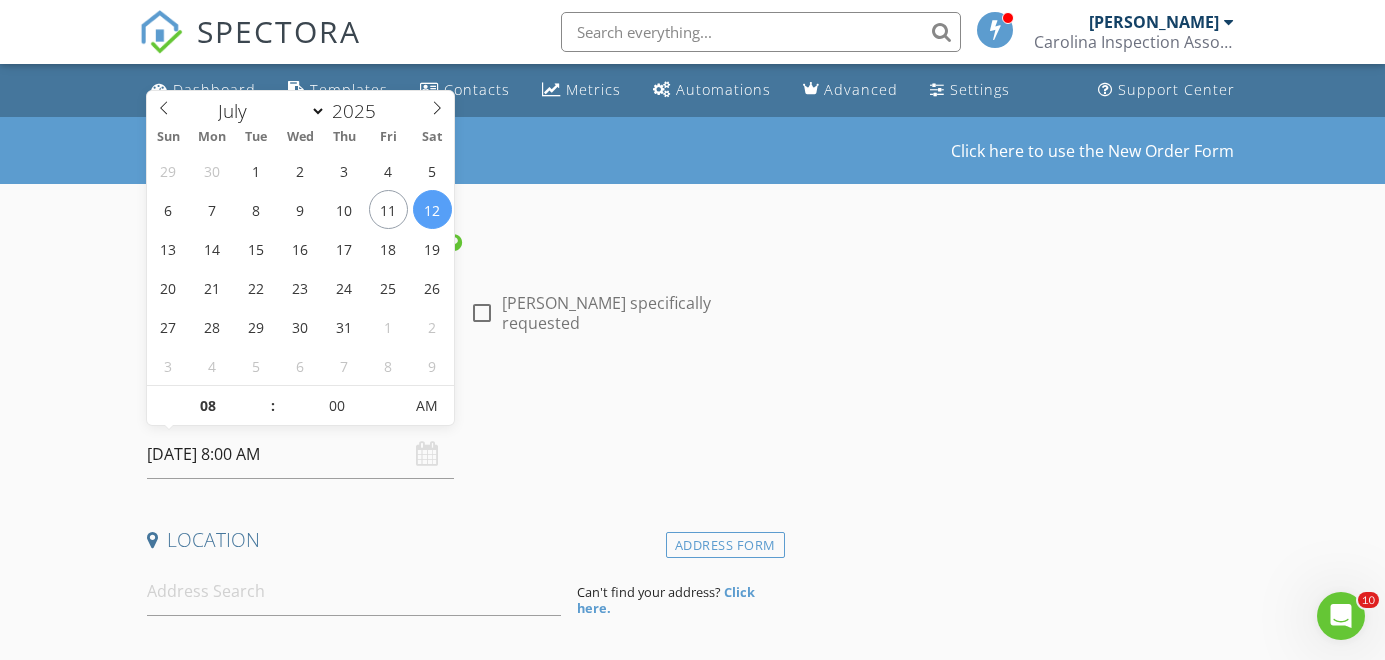 click on "07/12/2025 8:00 AM" at bounding box center (300, 454) 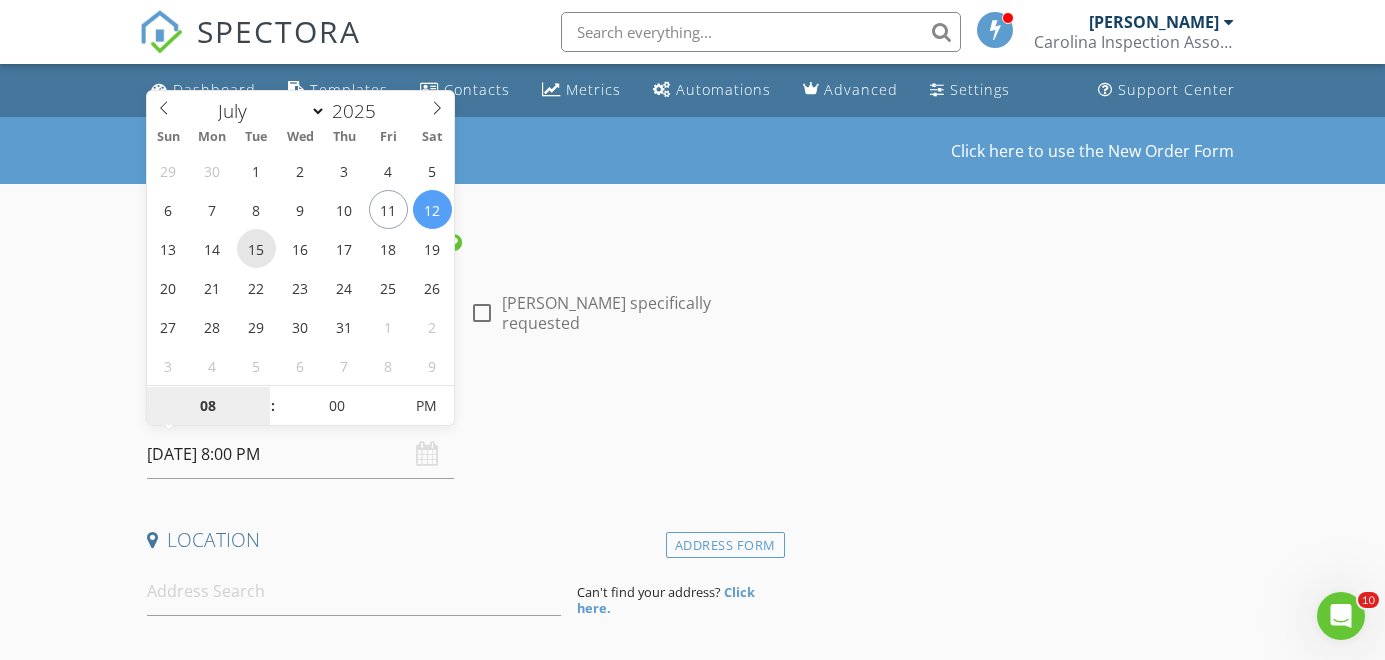 type on "07/15/2025 8:00 PM" 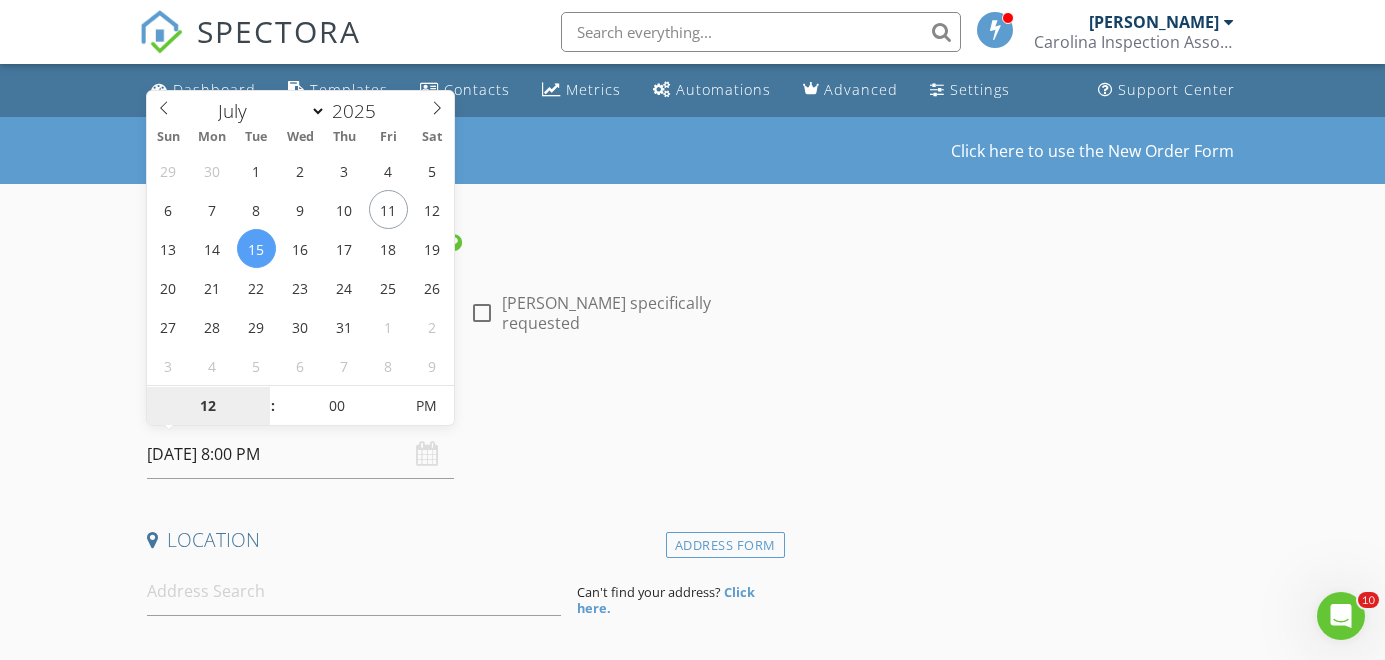 type on "12" 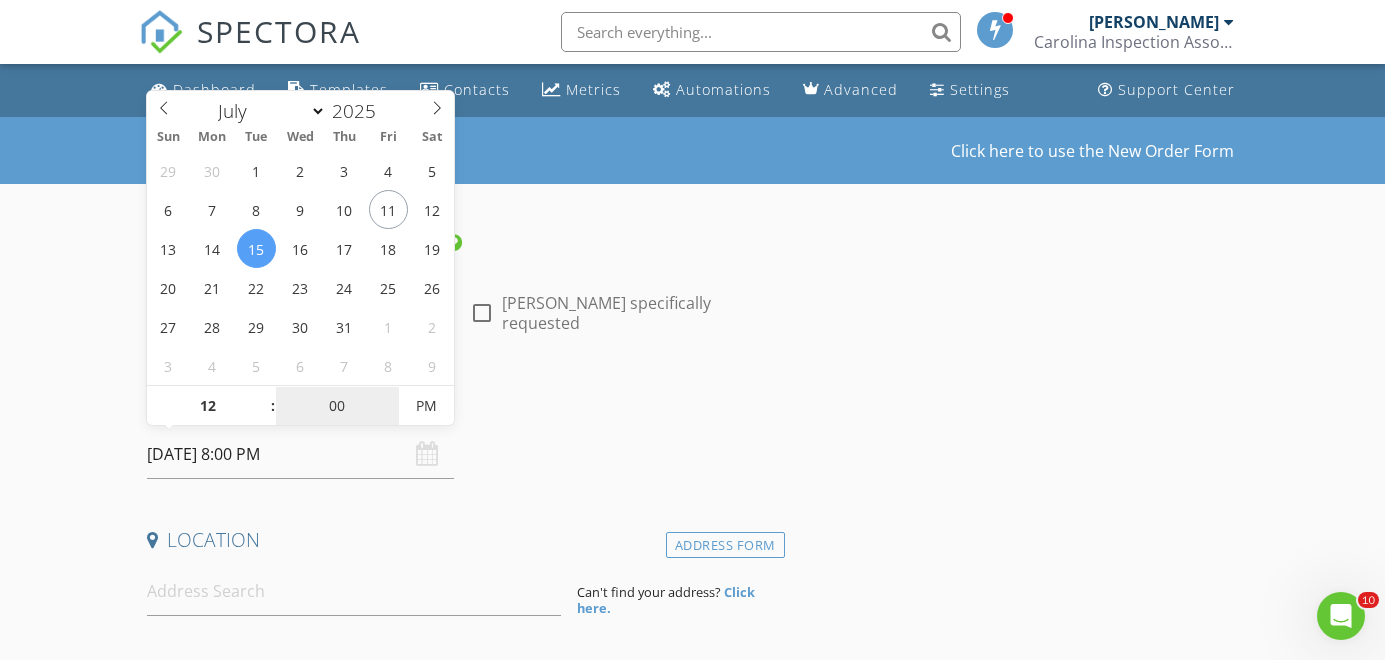 type on "07/15/2025 12:00 PM" 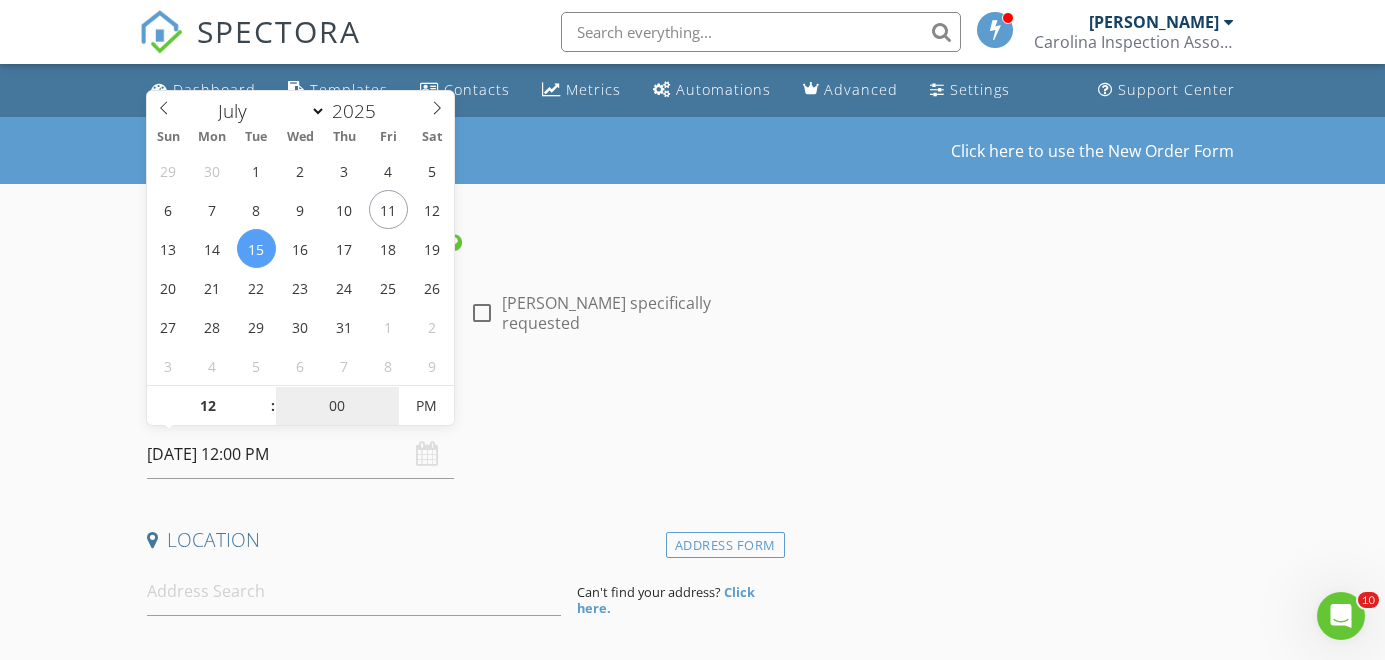 type on "2" 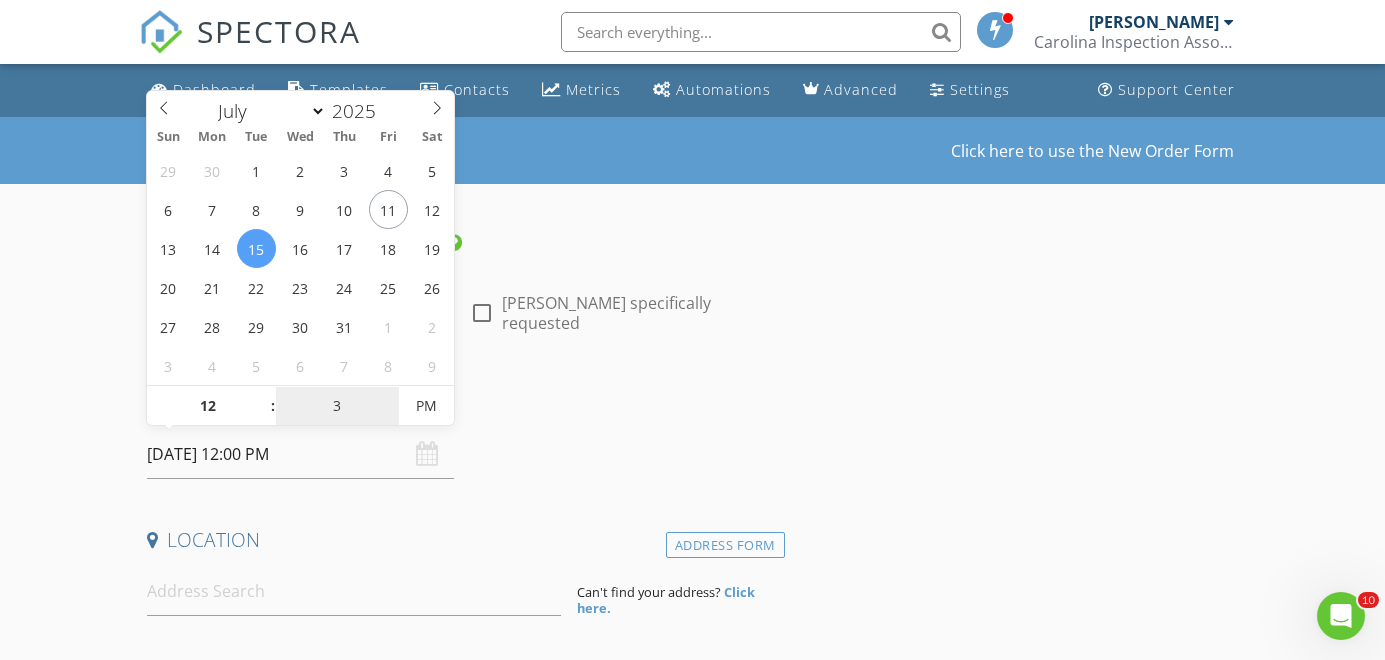 type on "30" 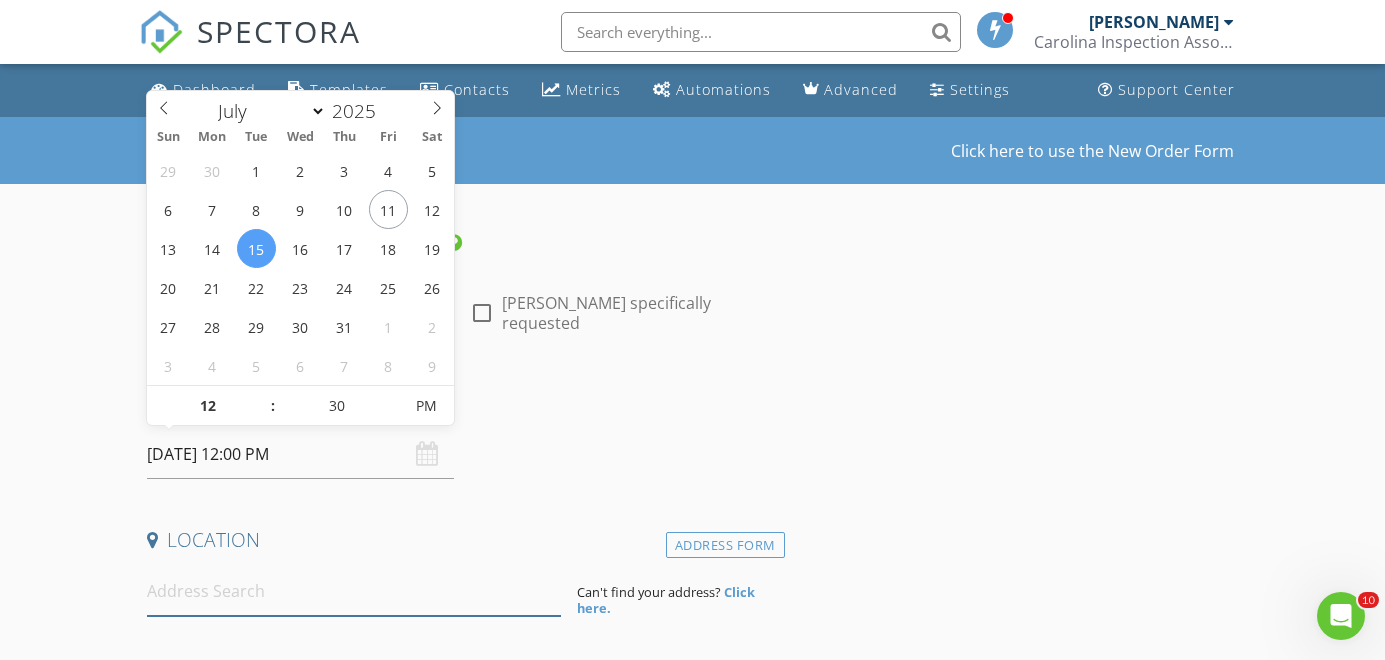 type on "07/15/2025 12:30 PM" 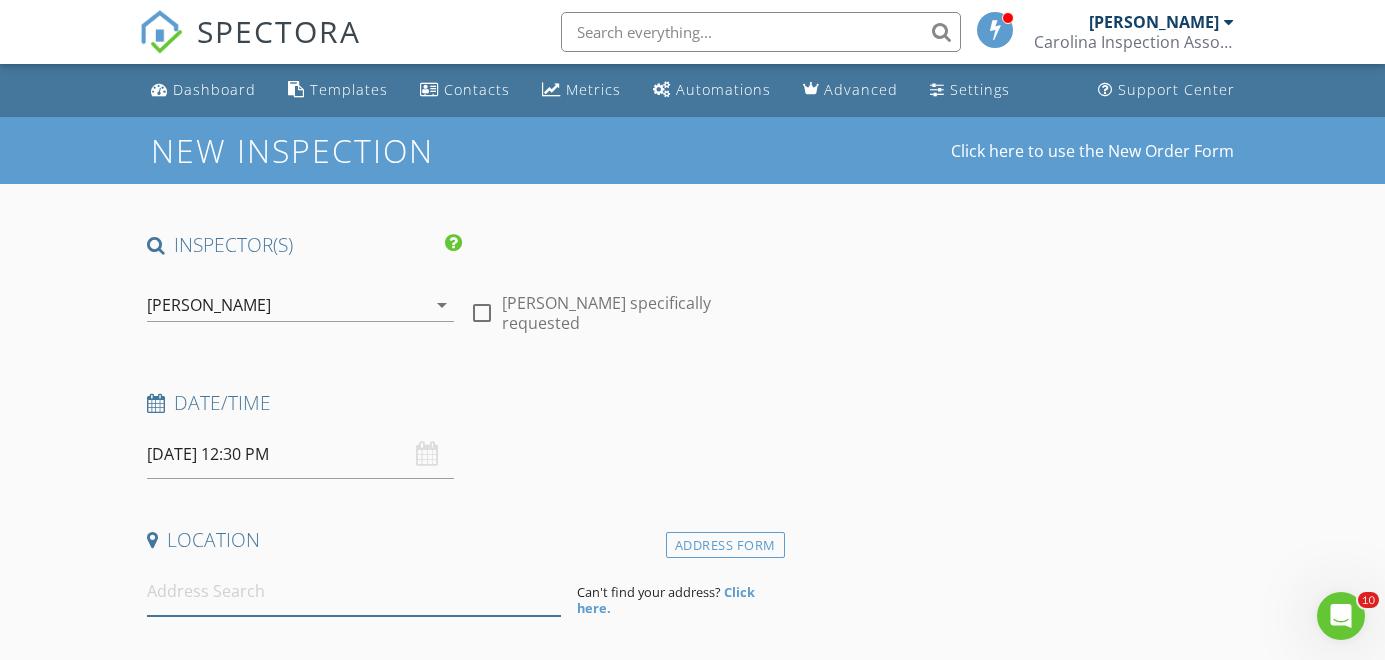 click at bounding box center (354, 591) 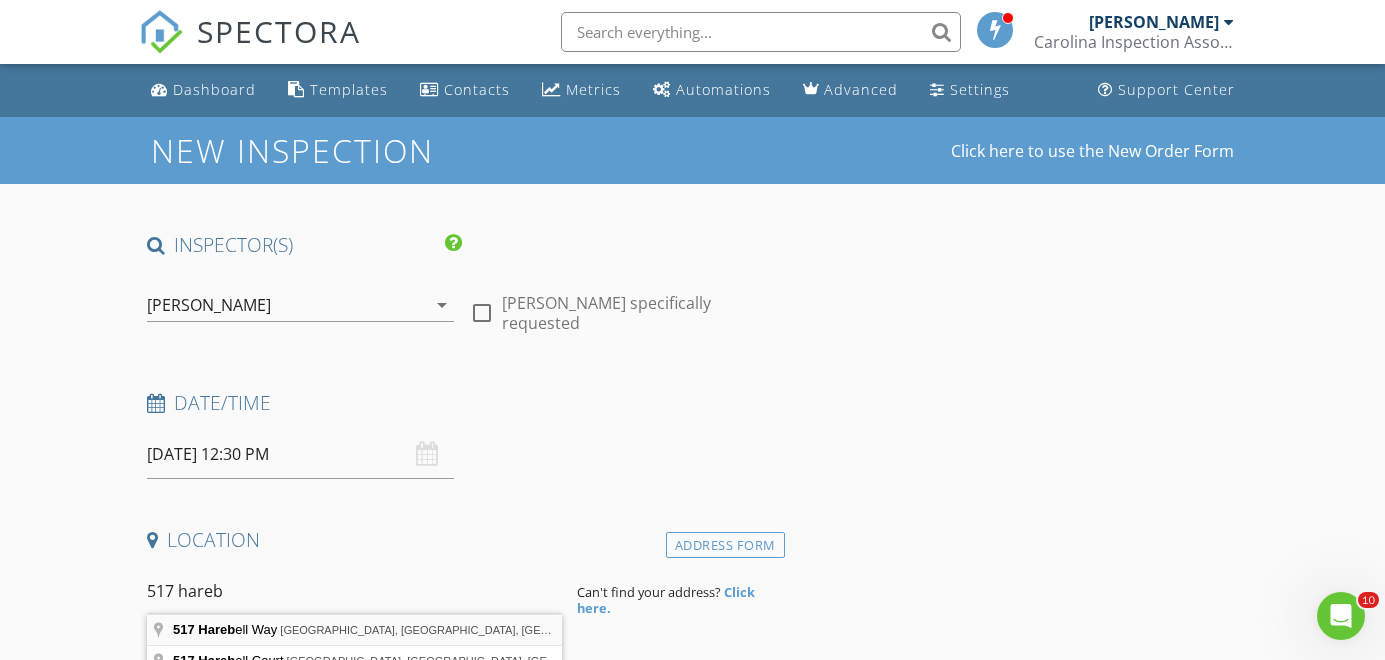 type on "517 Harebell Way, Greenville, SC, USA" 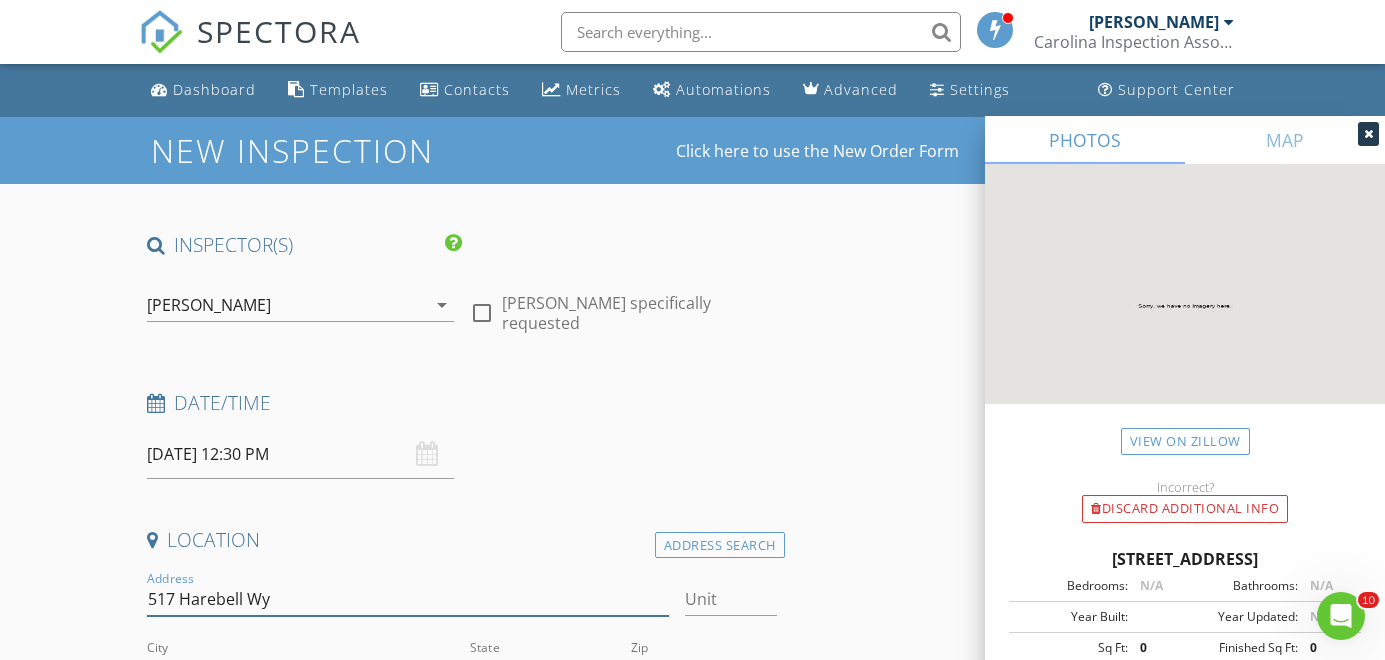 click on "517 Harebell Wy" at bounding box center (408, 599) 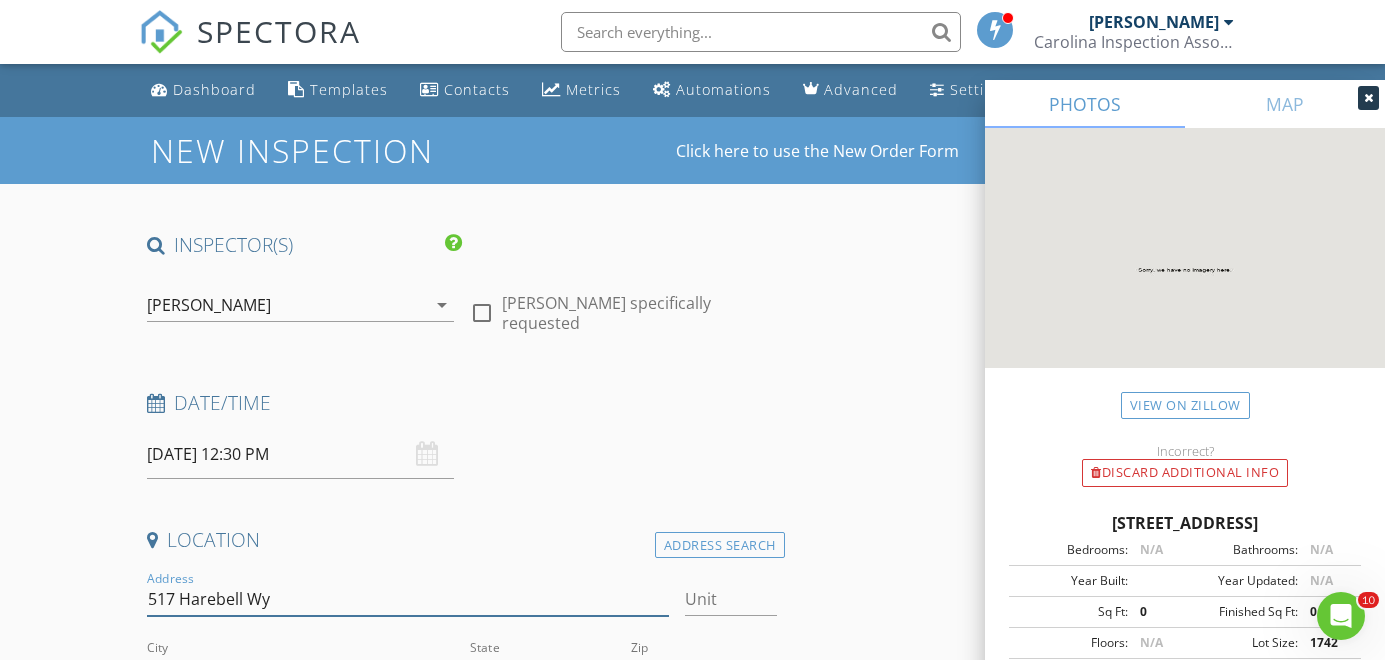 scroll, scrollTop: 179, scrollLeft: 0, axis: vertical 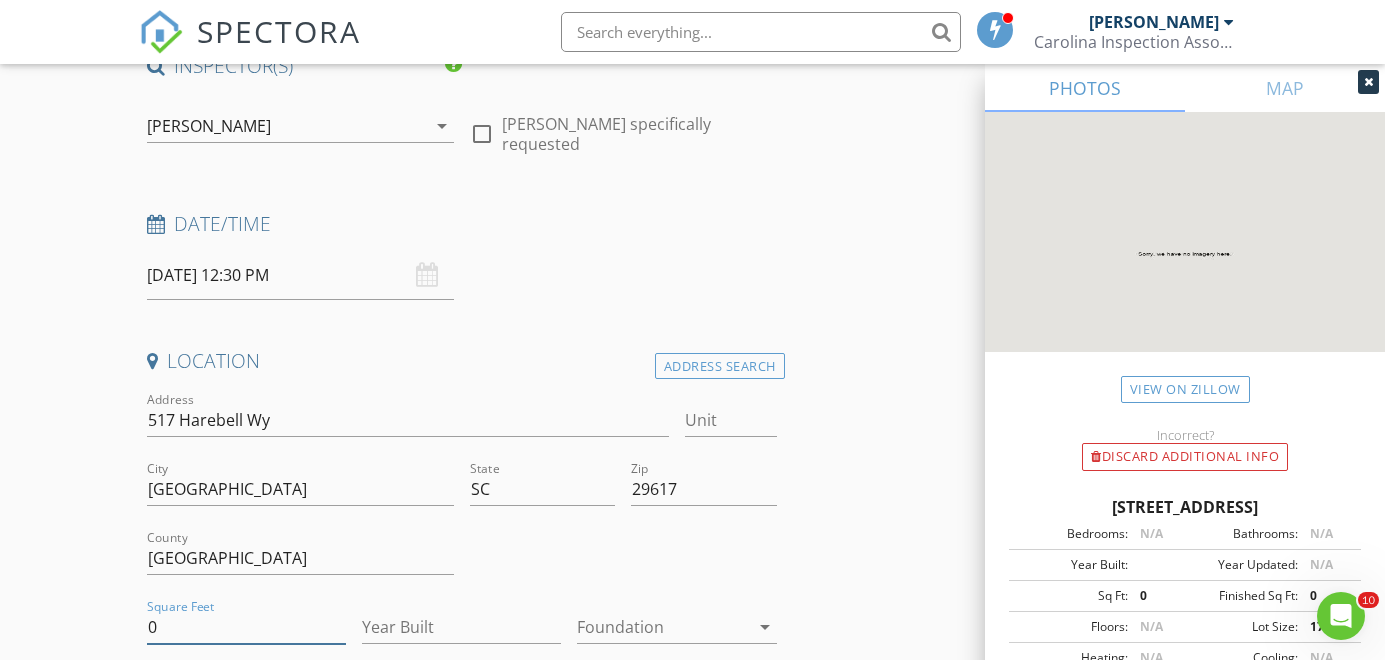 click on "0" at bounding box center (246, 627) 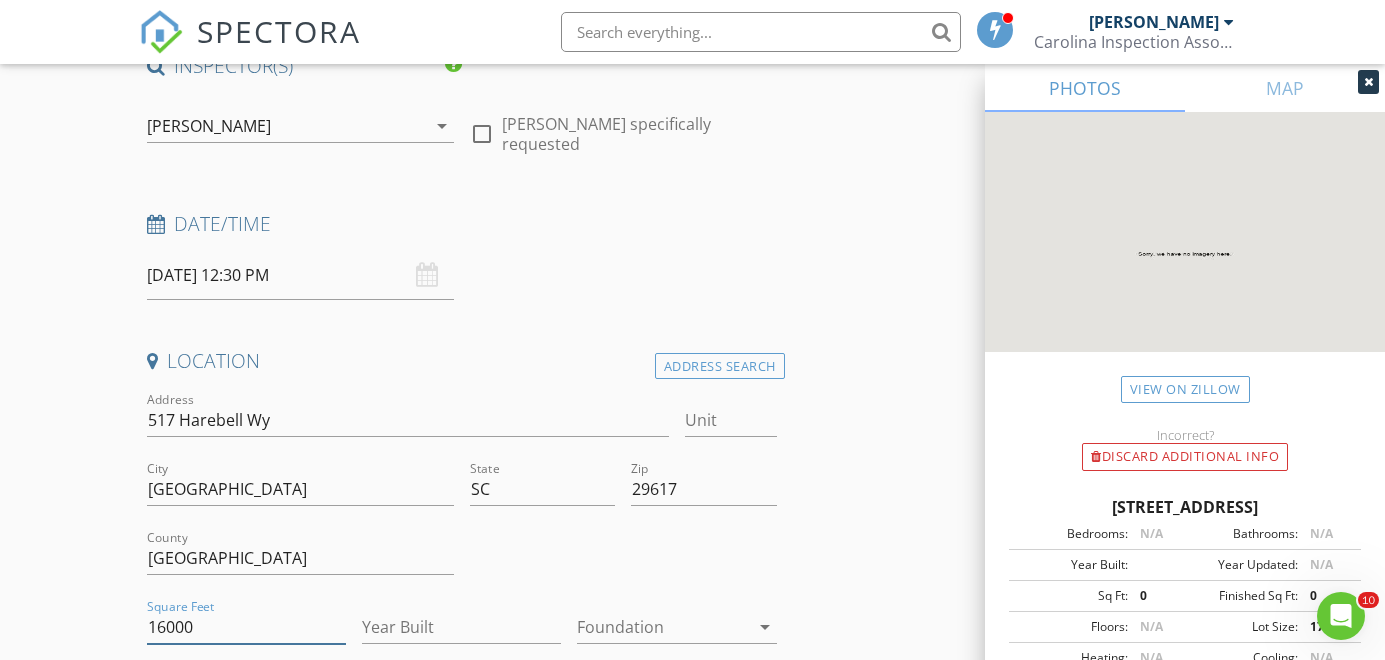 type on "16000" 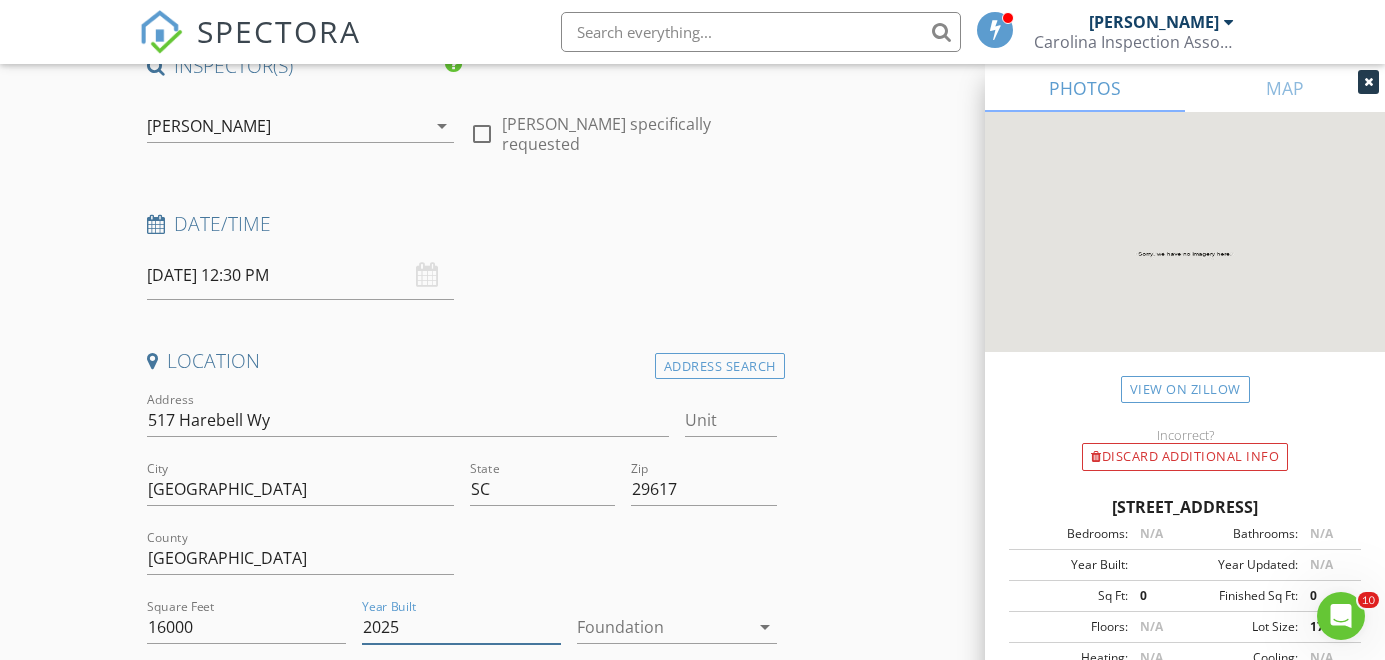 type on "2025" 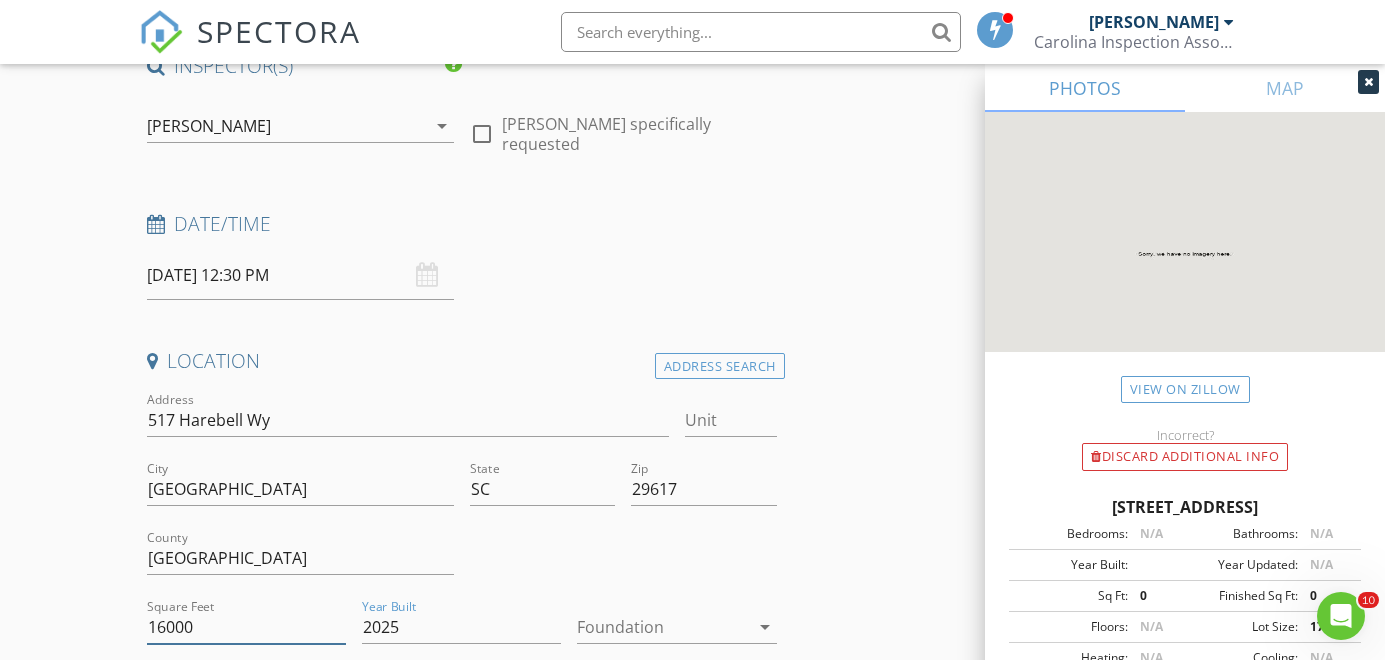 click on "16000" at bounding box center (246, 627) 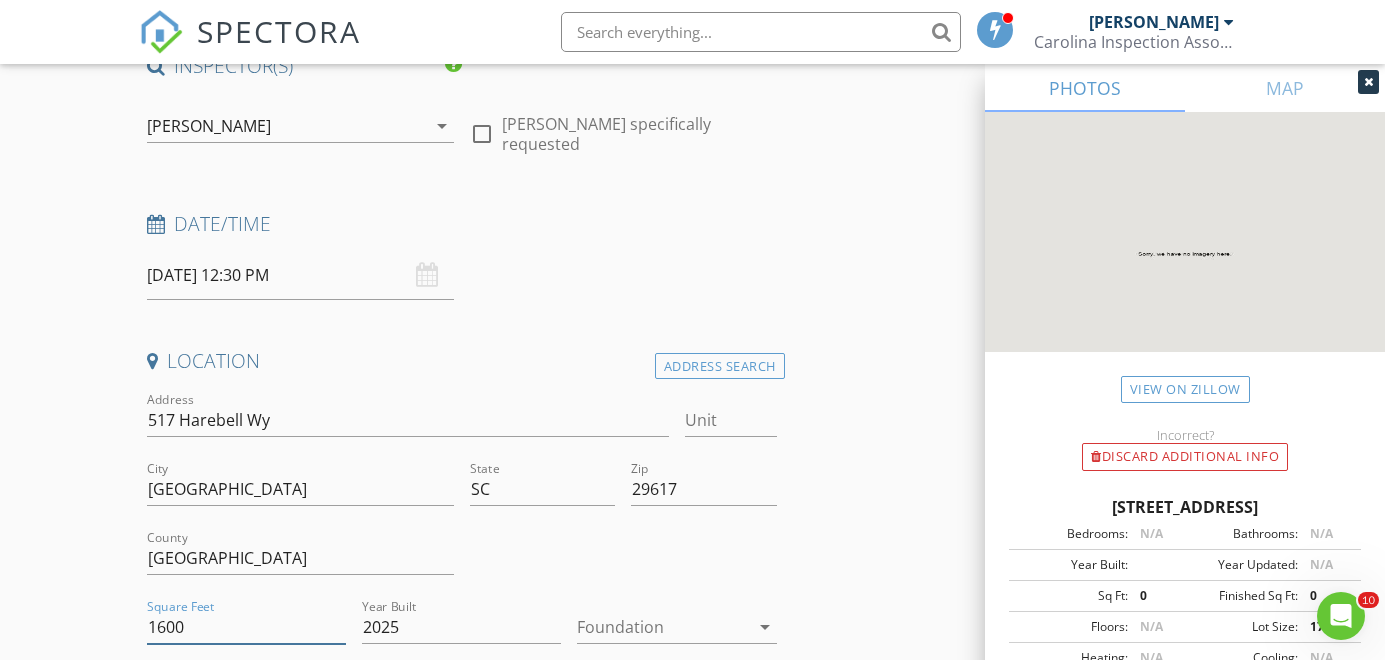 type on "1600" 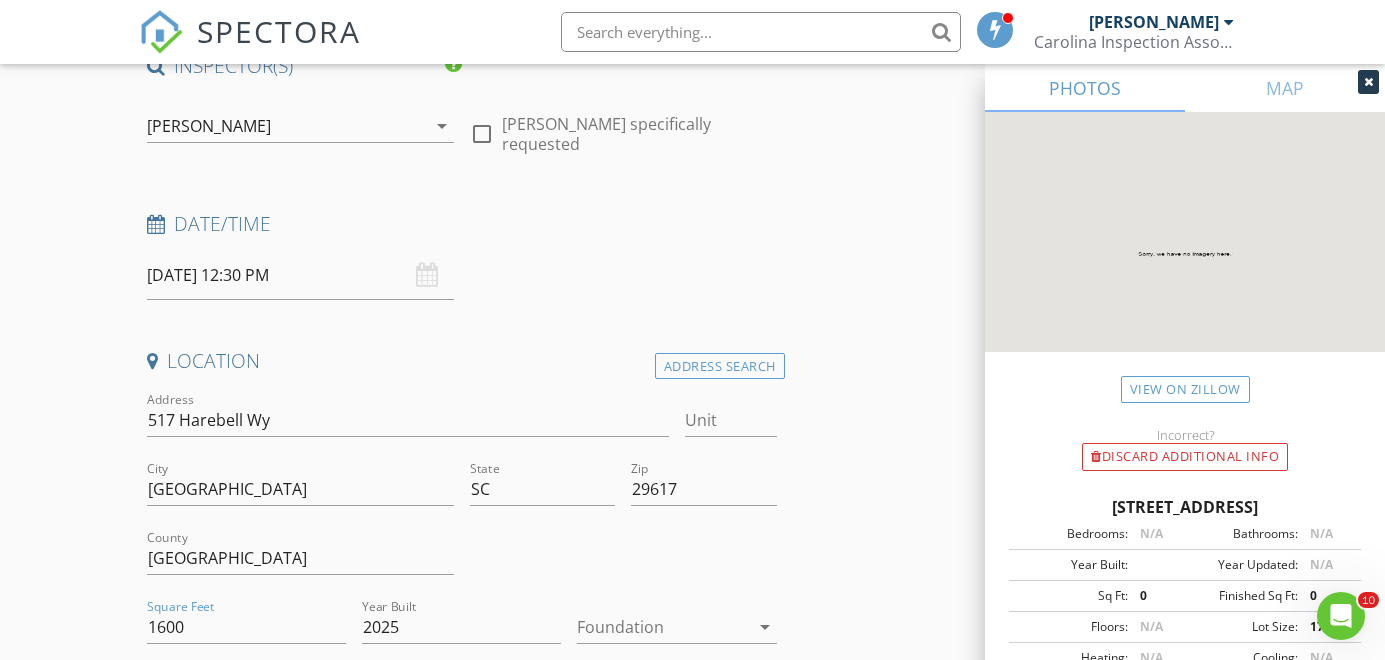 click at bounding box center (662, 627) 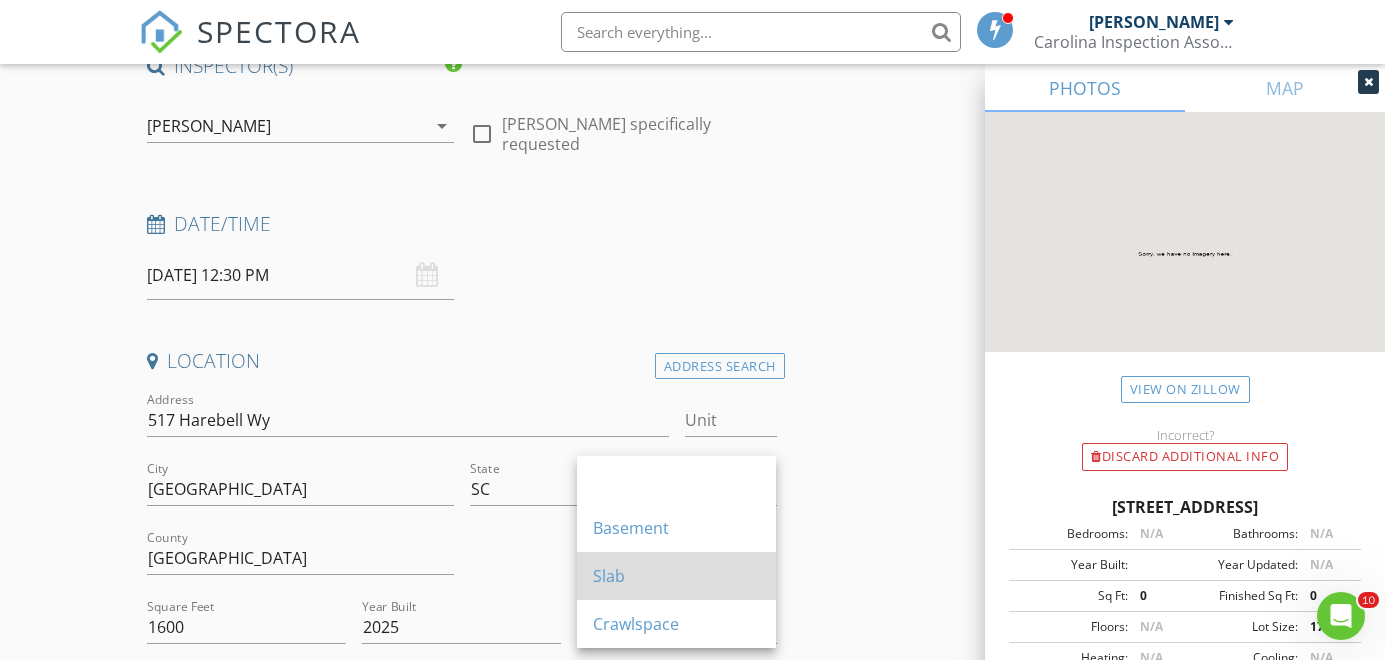 click on "Slab" at bounding box center (676, 576) 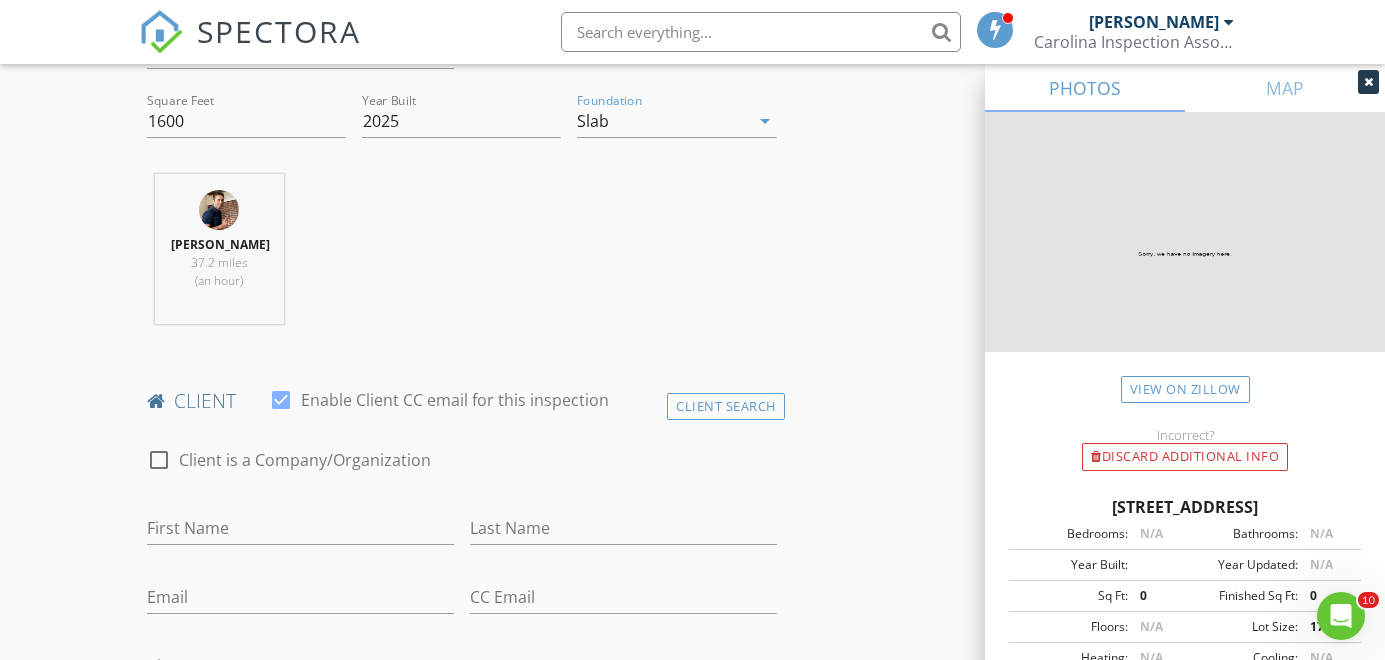 scroll, scrollTop: 722, scrollLeft: 0, axis: vertical 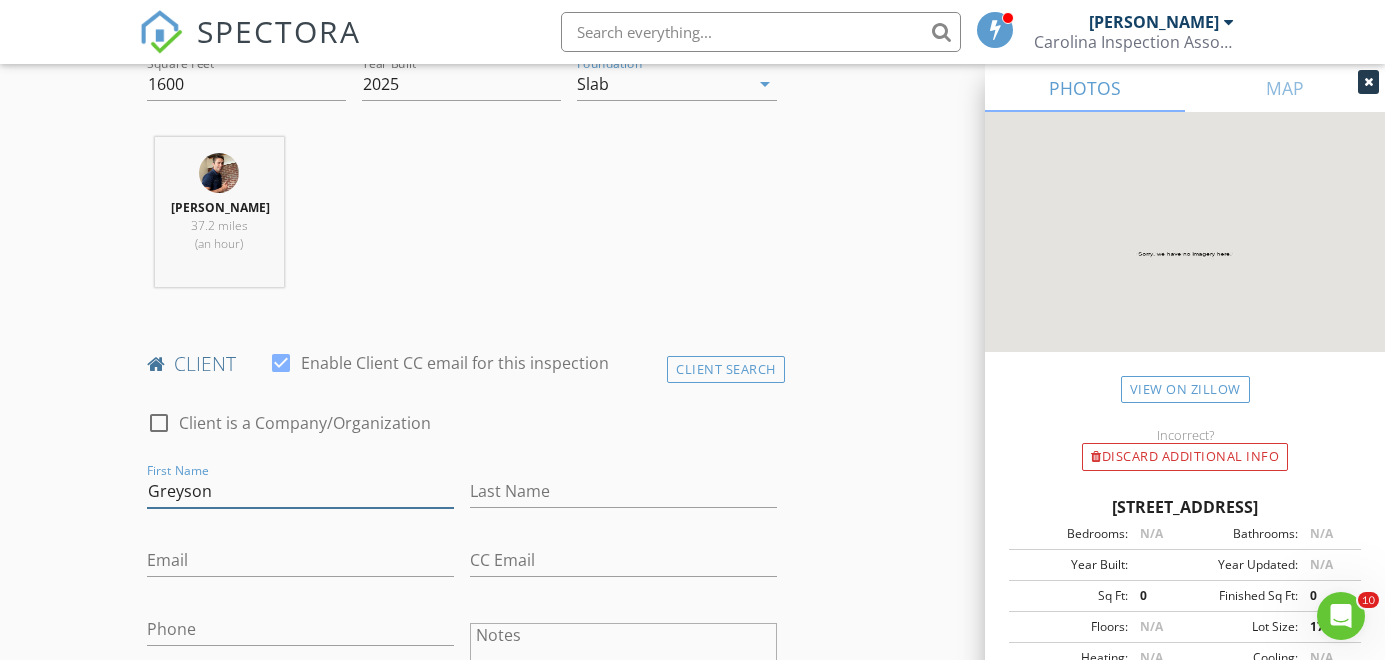 type on "Greyson" 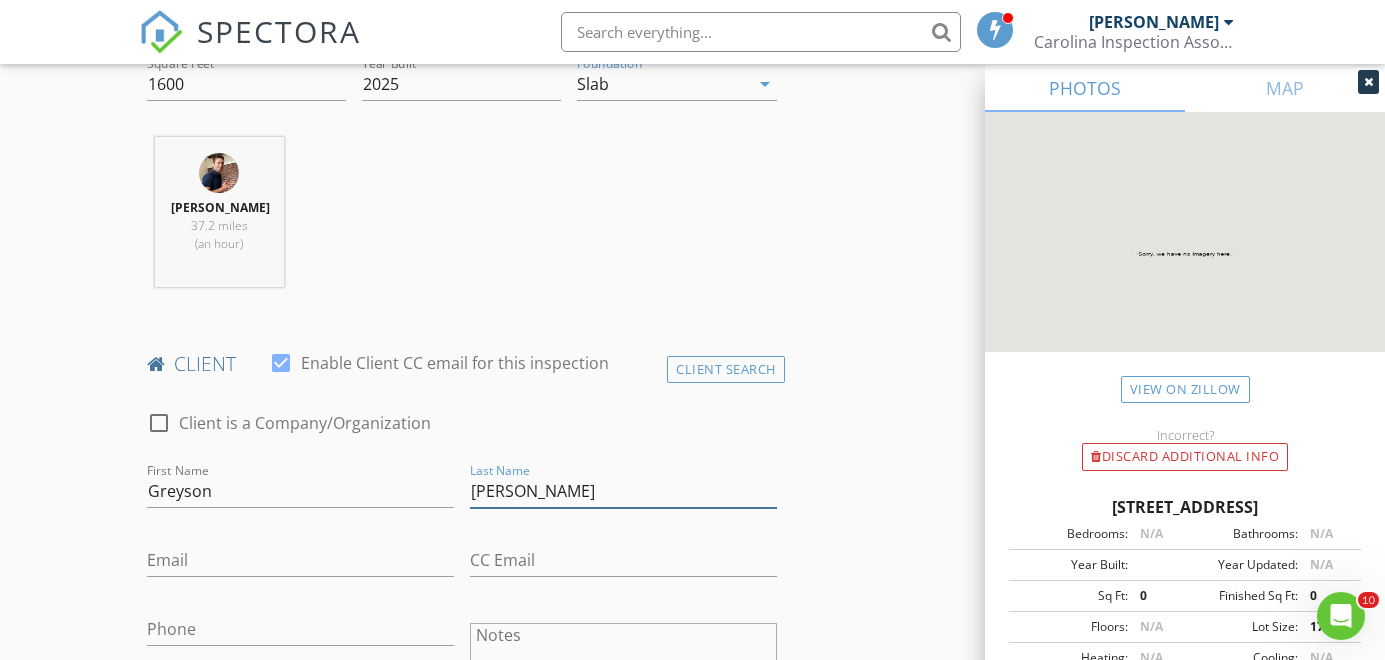 type on "Boone" 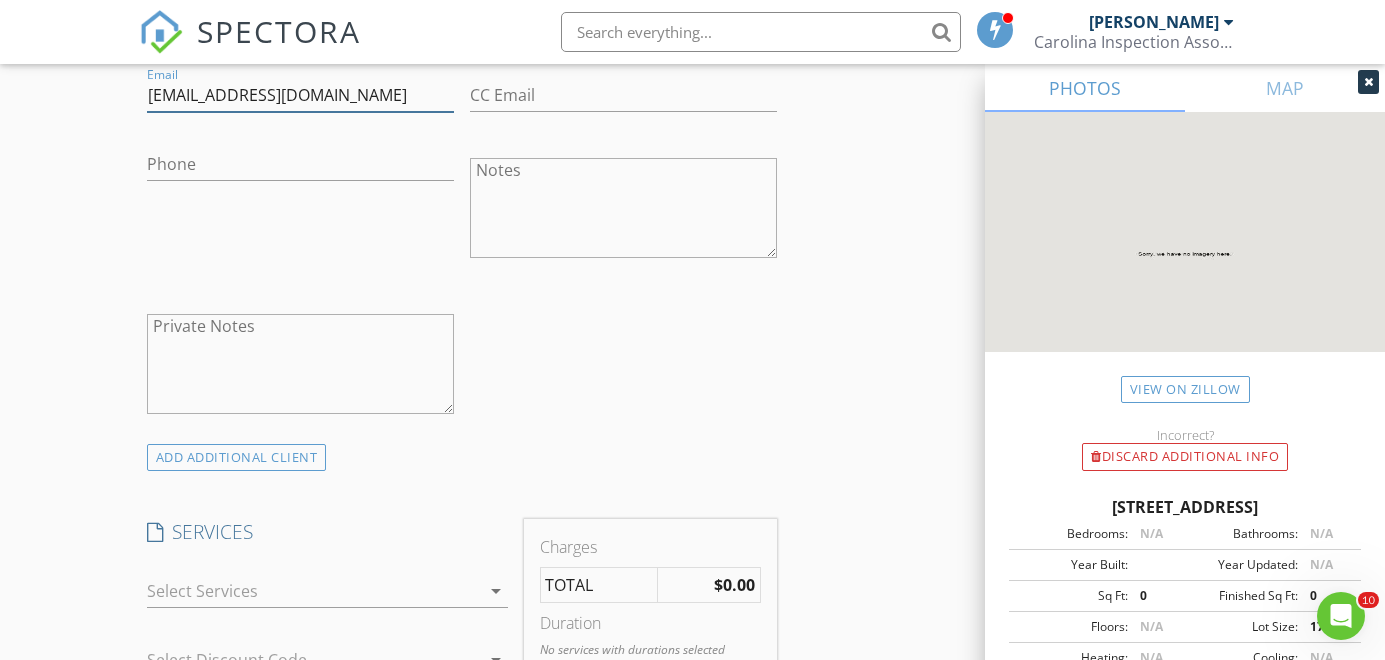 scroll, scrollTop: 1317, scrollLeft: 0, axis: vertical 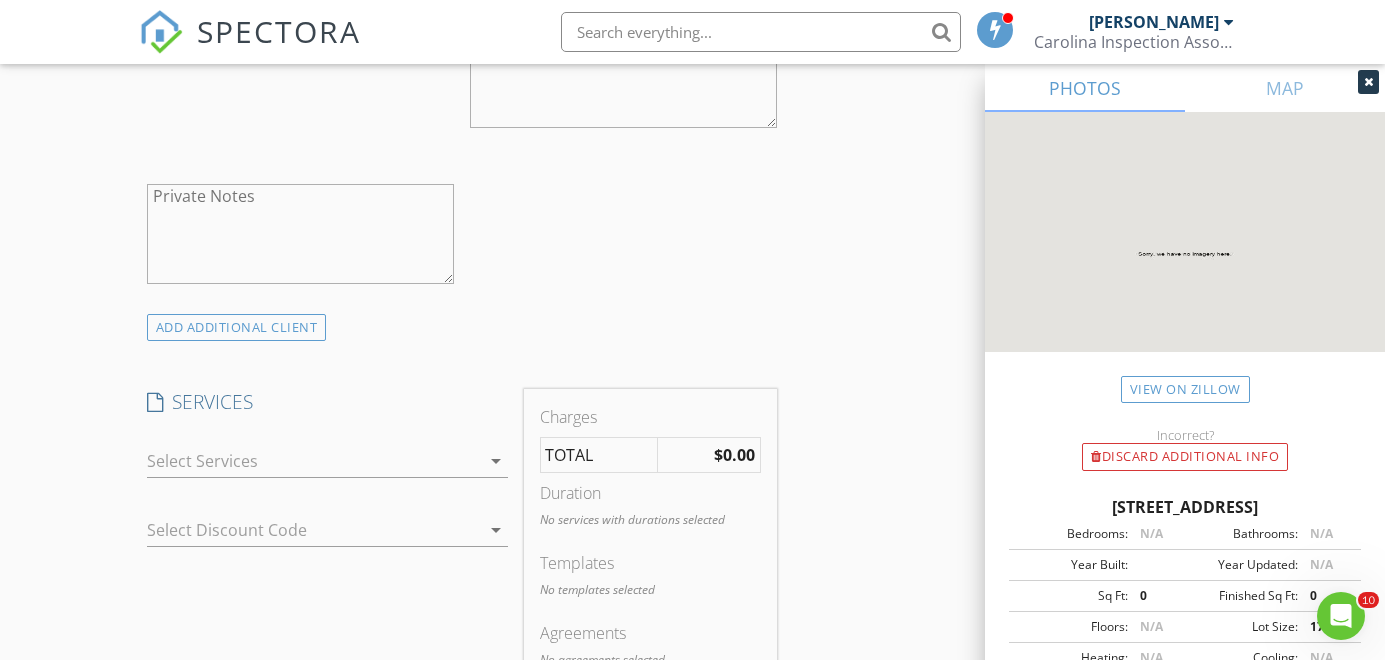 type on "Greysonboone@gmail.com" 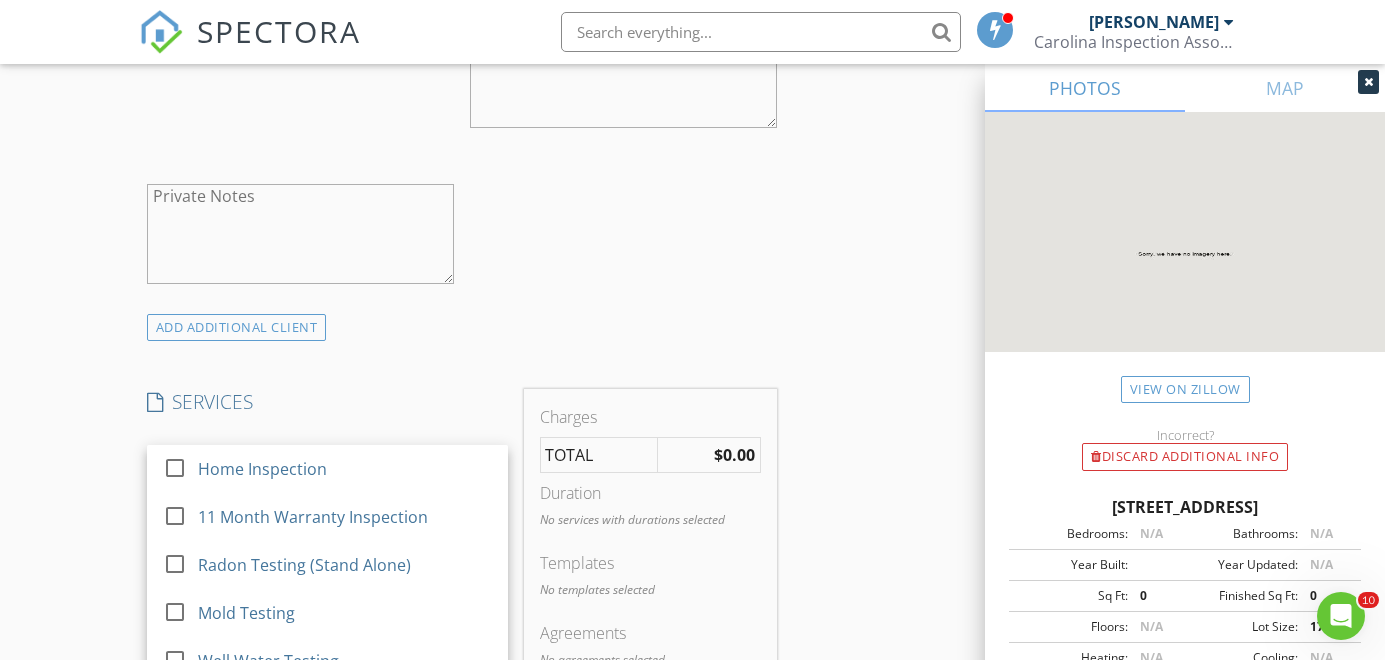 click on "Home Inspection" at bounding box center (345, 469) 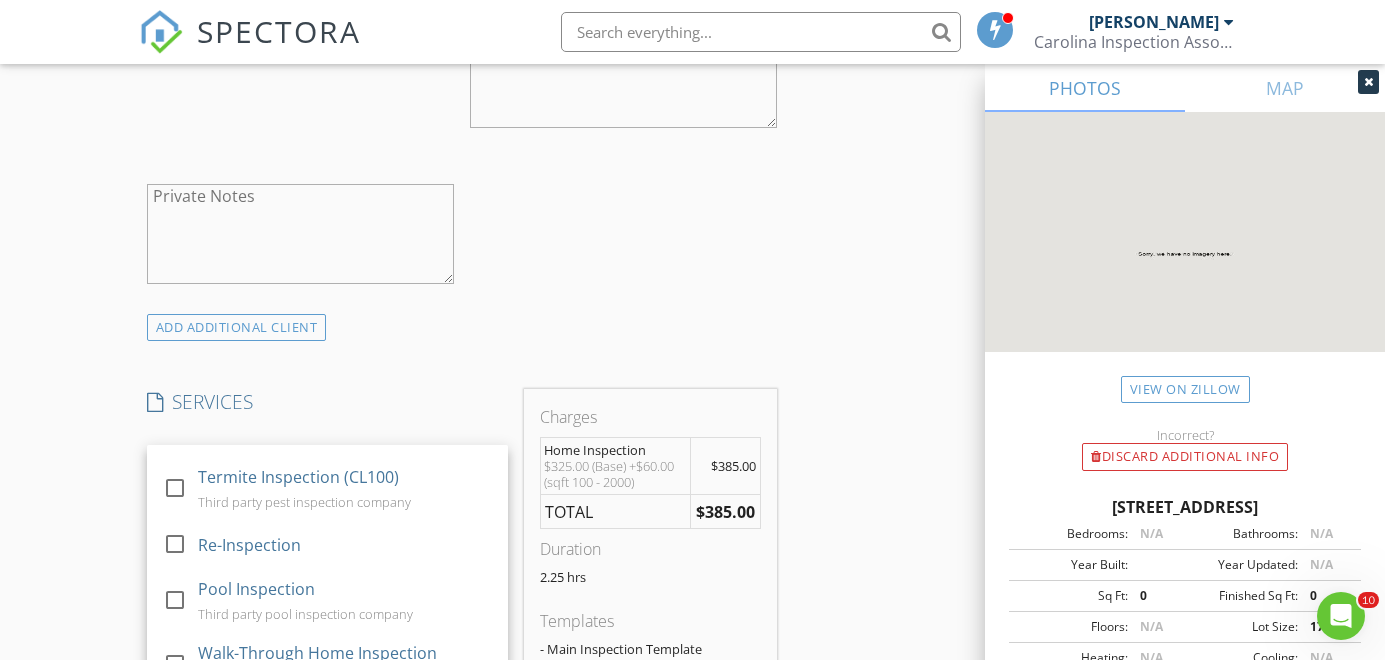 scroll, scrollTop: 228, scrollLeft: 0, axis: vertical 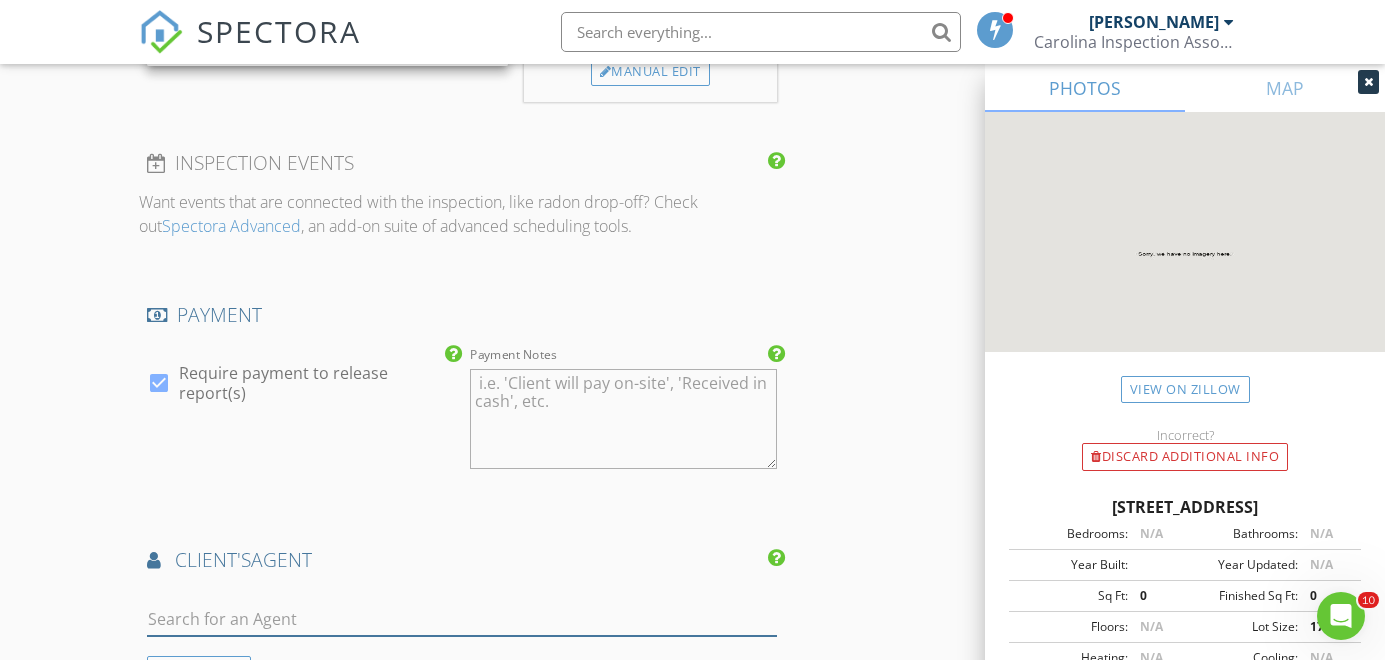 click at bounding box center (462, 619) 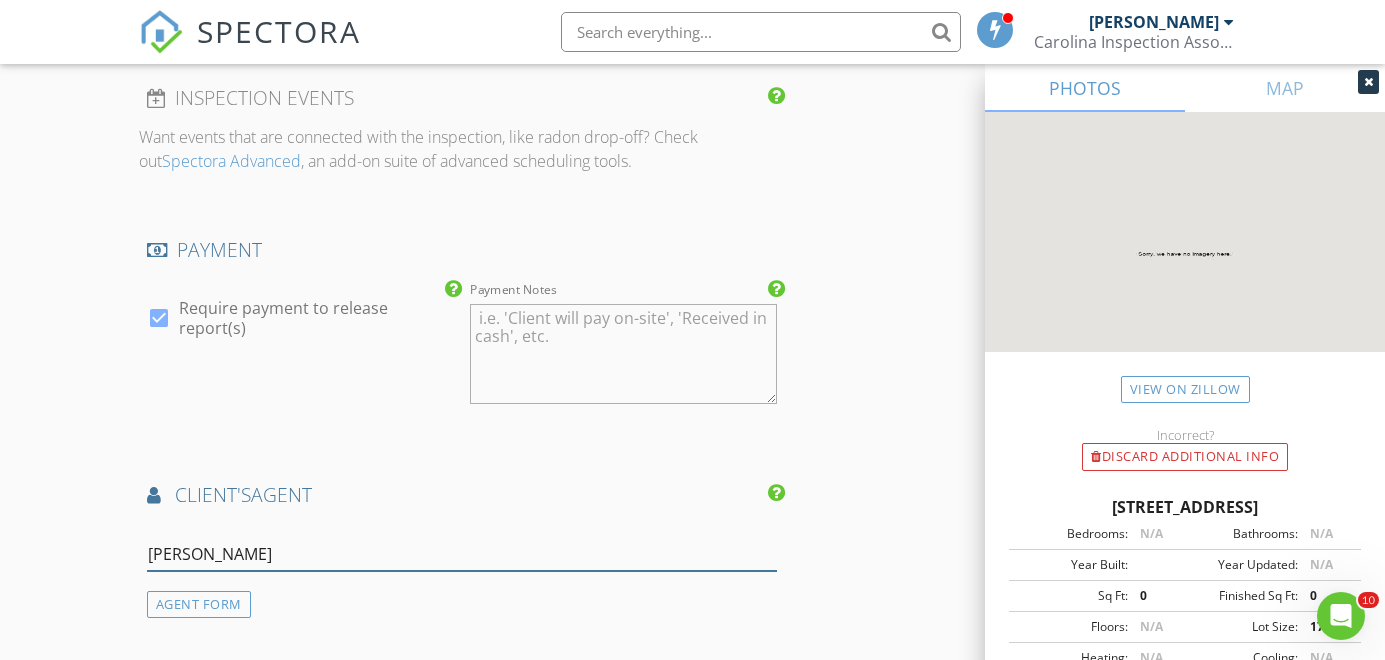 scroll, scrollTop: 2316, scrollLeft: 0, axis: vertical 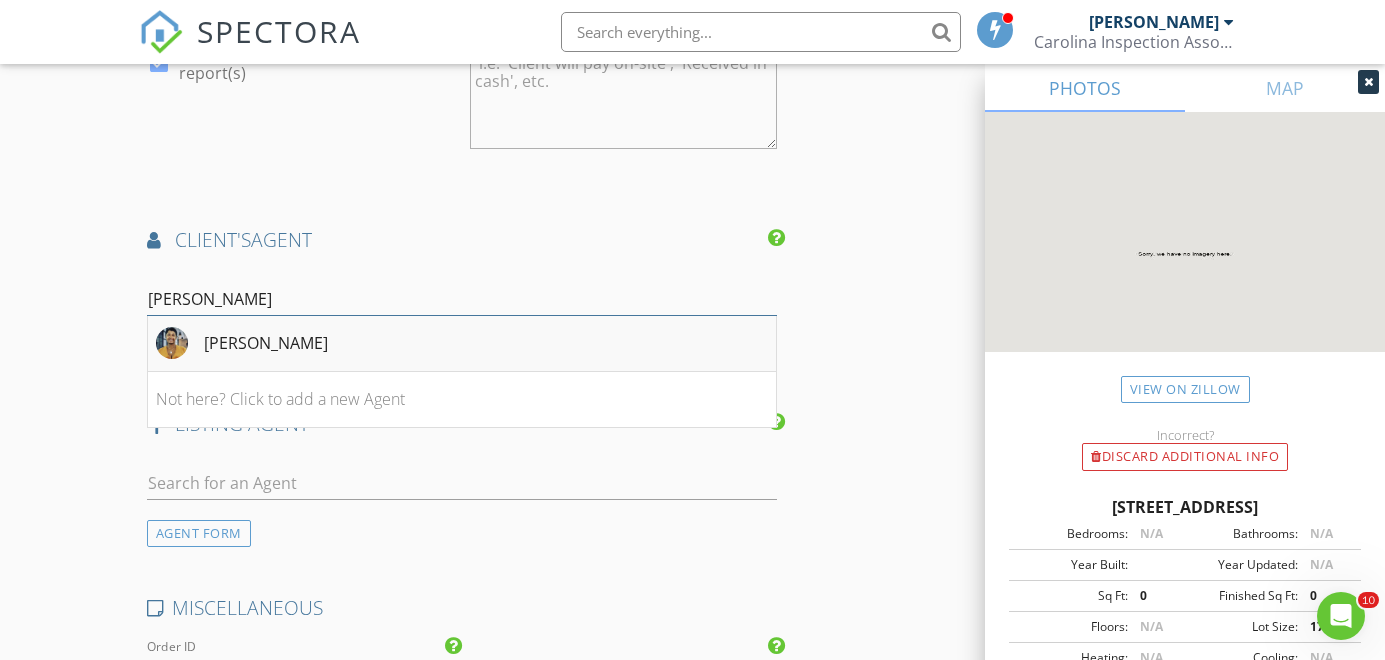 type on "Alisha" 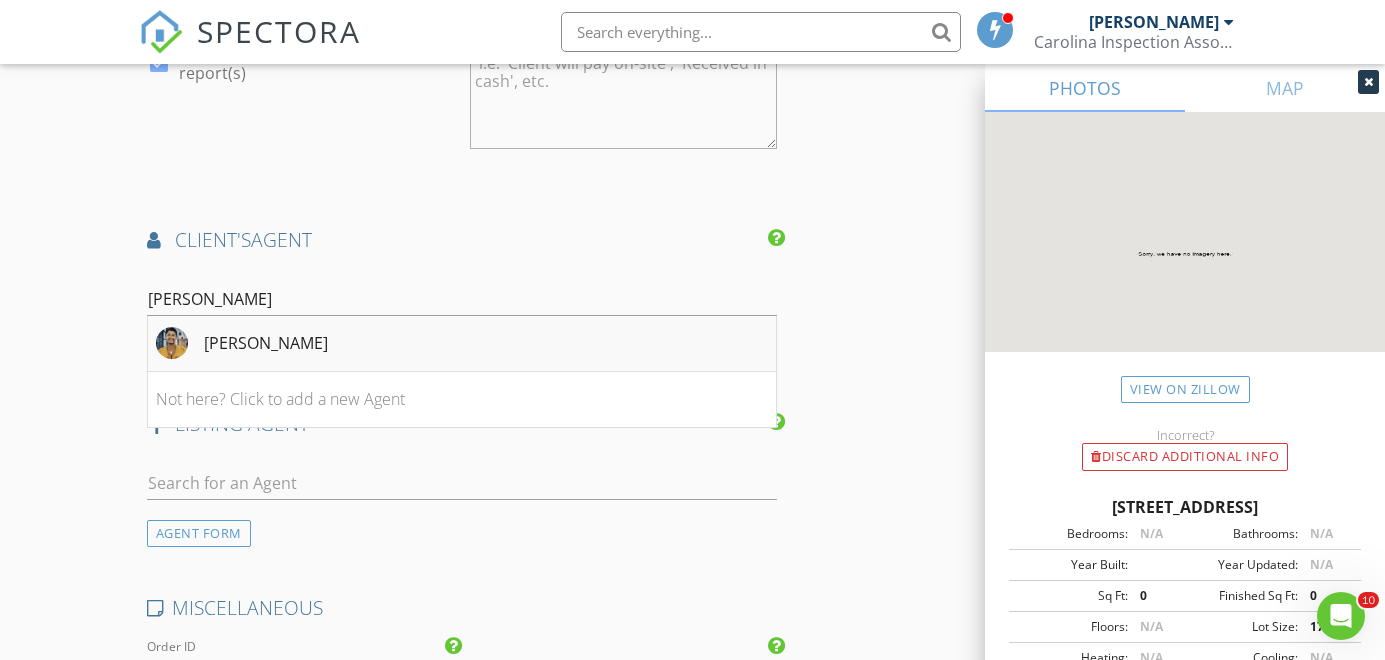 click on "[PERSON_NAME]" at bounding box center (462, 344) 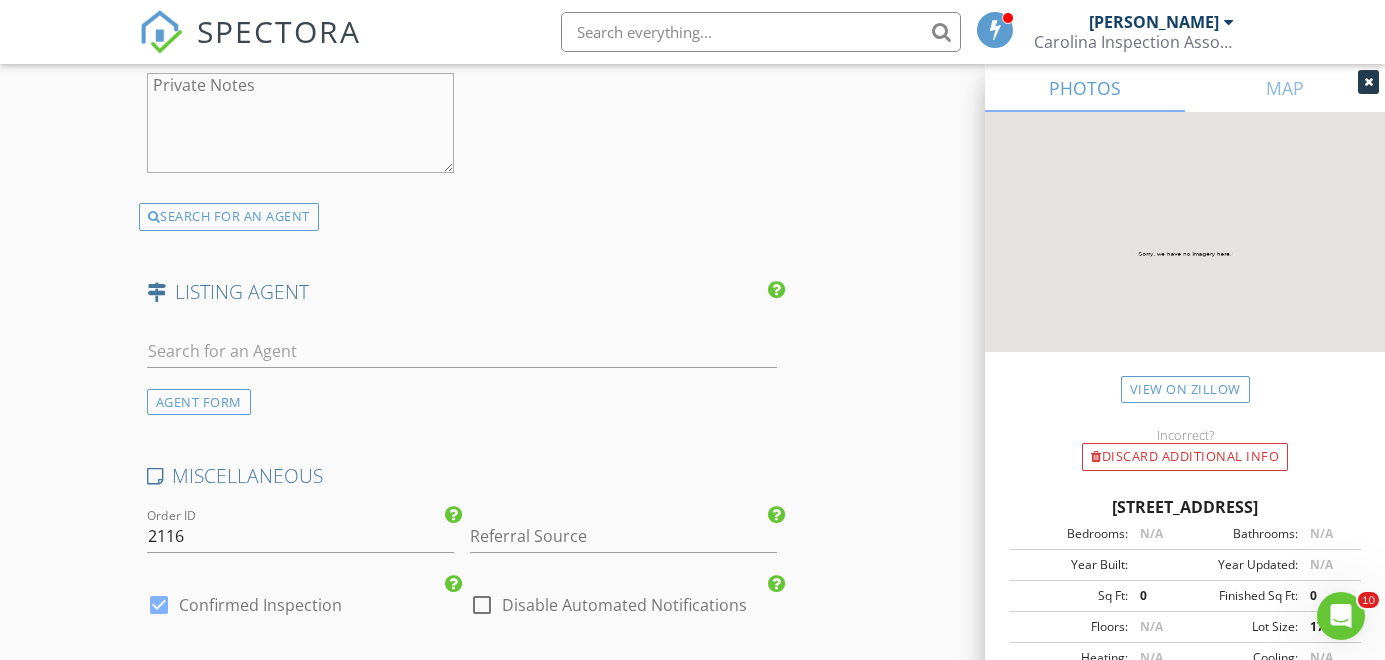 scroll, scrollTop: 2921, scrollLeft: 0, axis: vertical 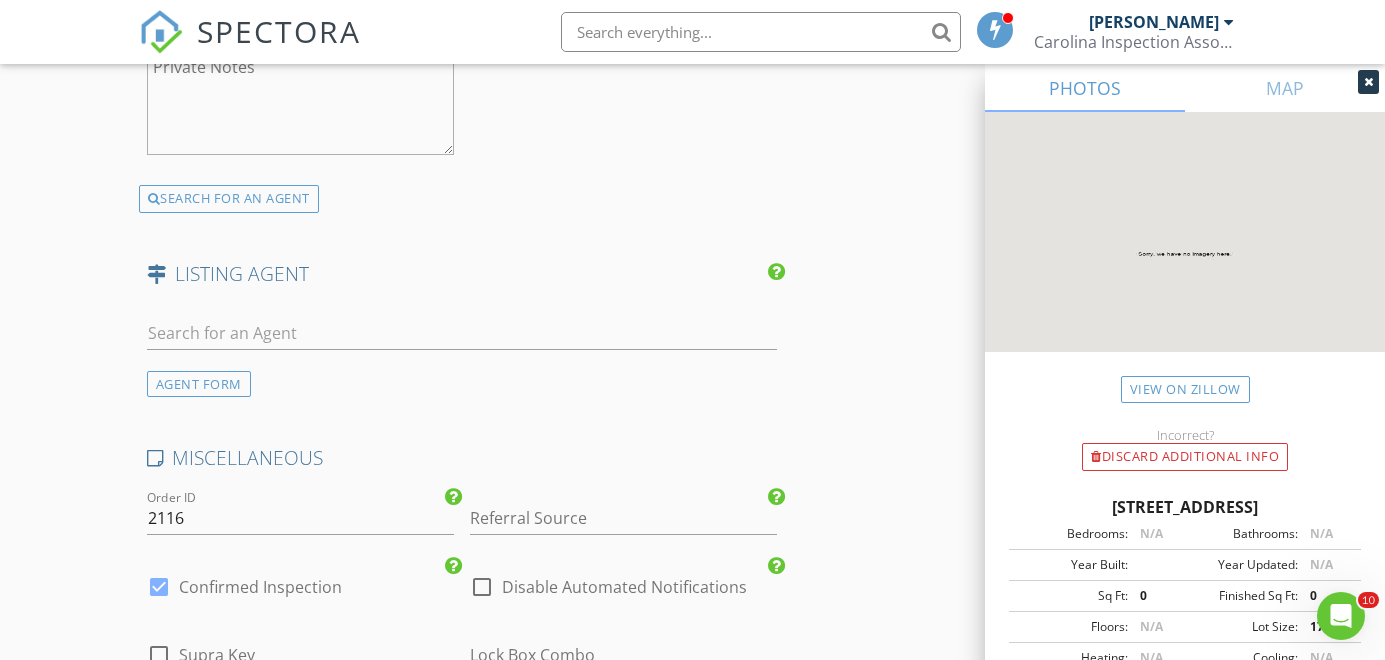 click on "Disable Automated Notifications" at bounding box center (624, 587) 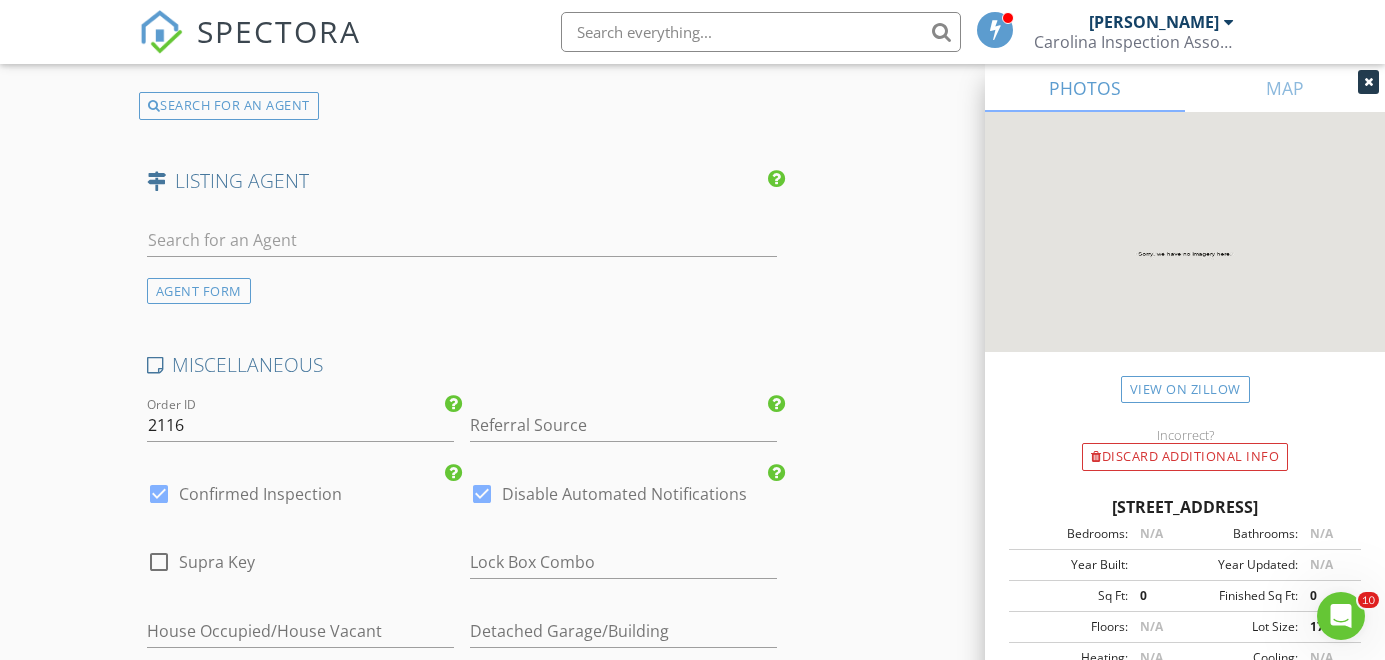scroll, scrollTop: 3304, scrollLeft: 0, axis: vertical 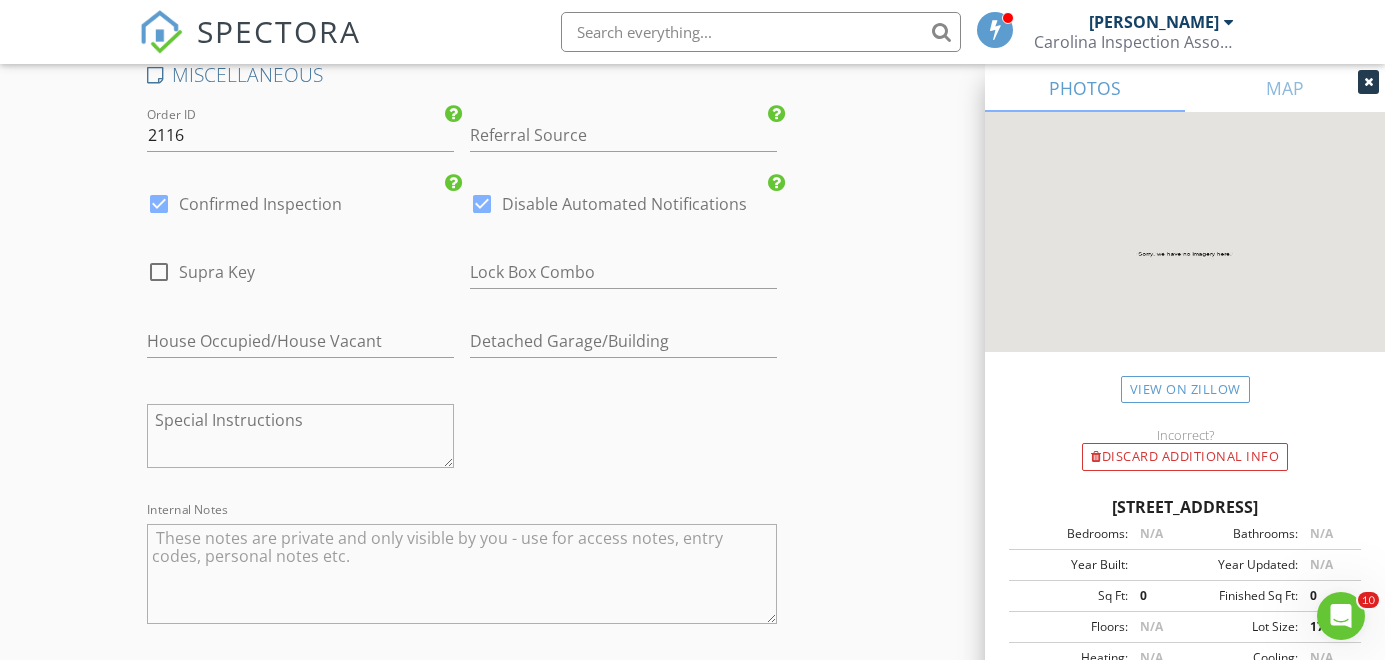 click at bounding box center (462, 574) 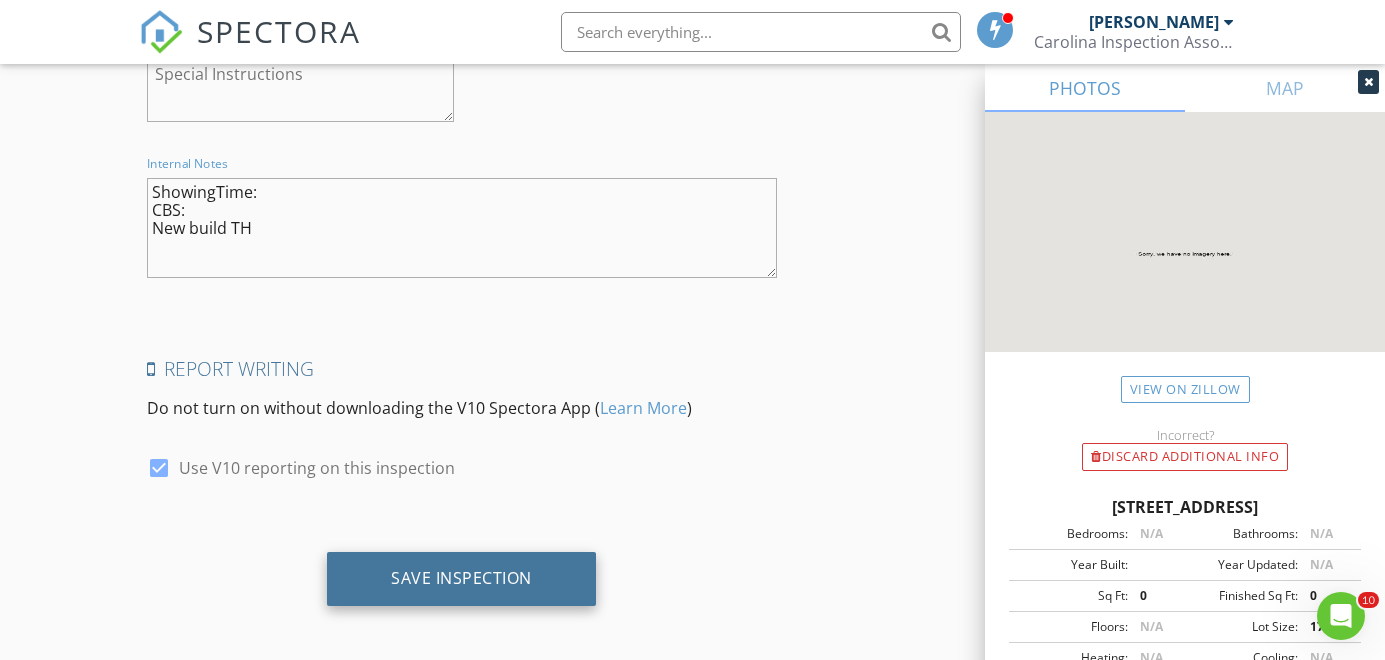 scroll, scrollTop: 3649, scrollLeft: 0, axis: vertical 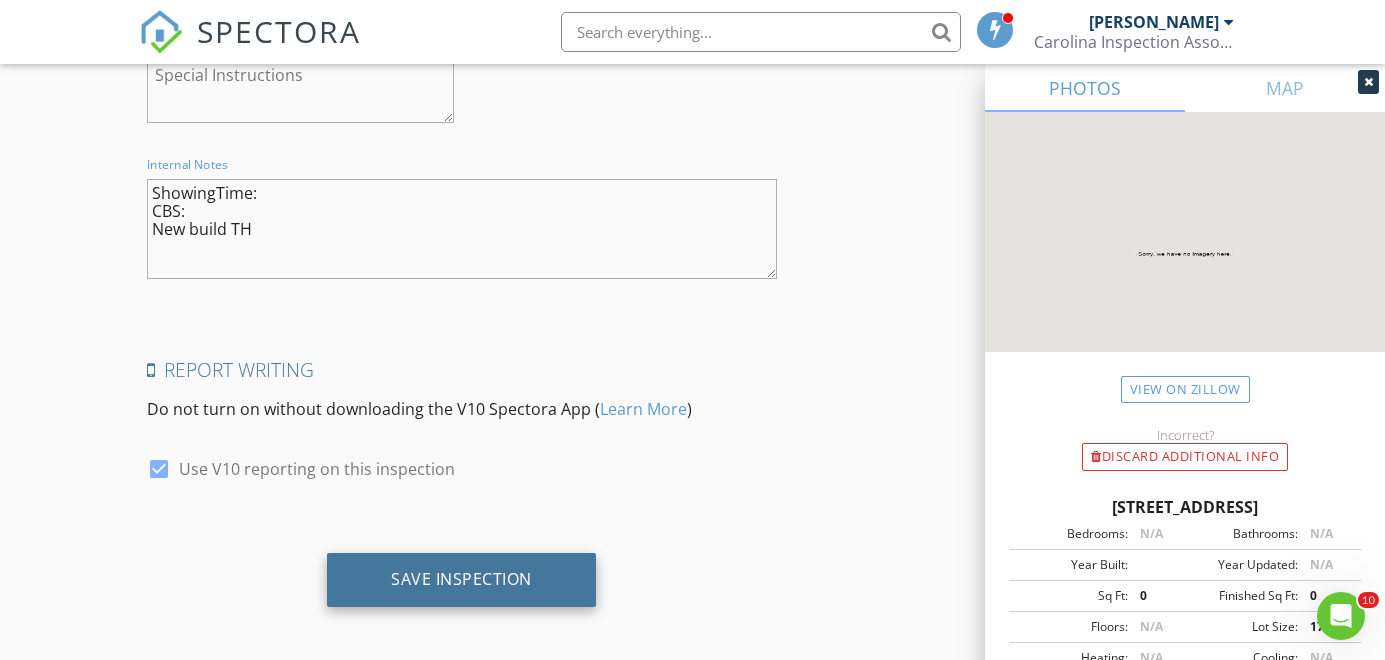 type on "ShowingTime:
CBS:
New build TH" 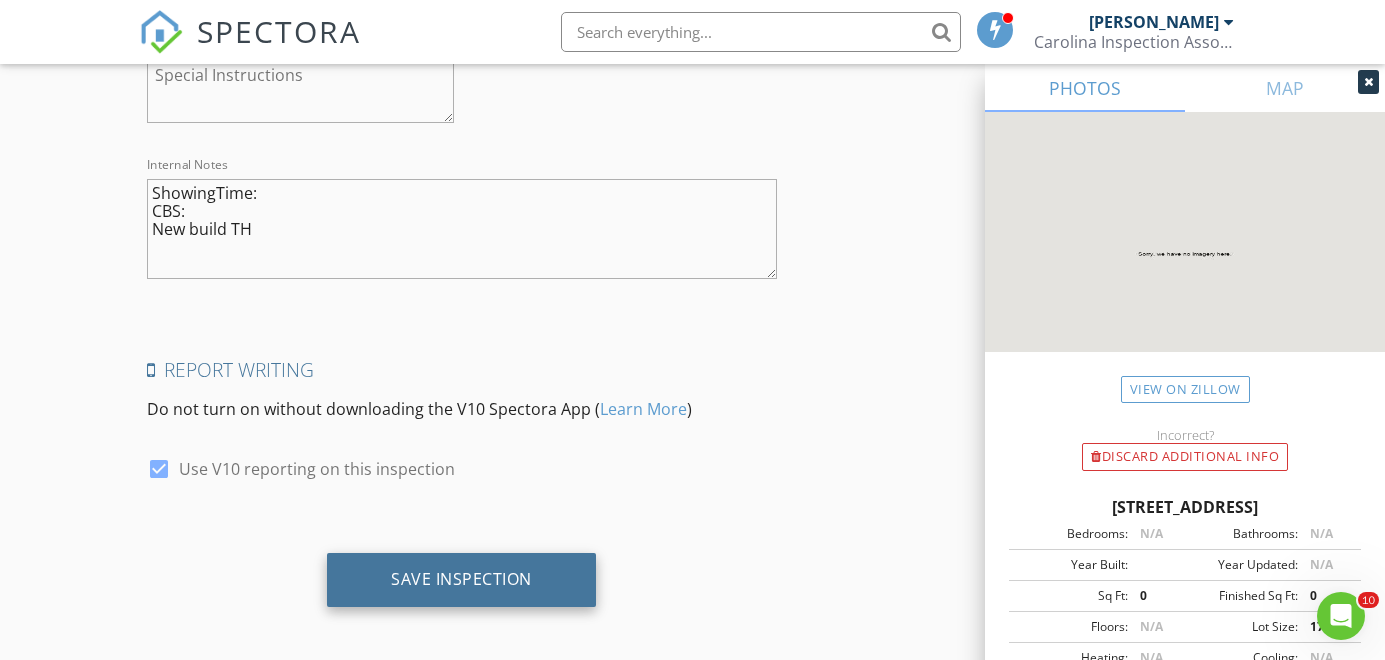 click on "Save Inspection" at bounding box center (461, 579) 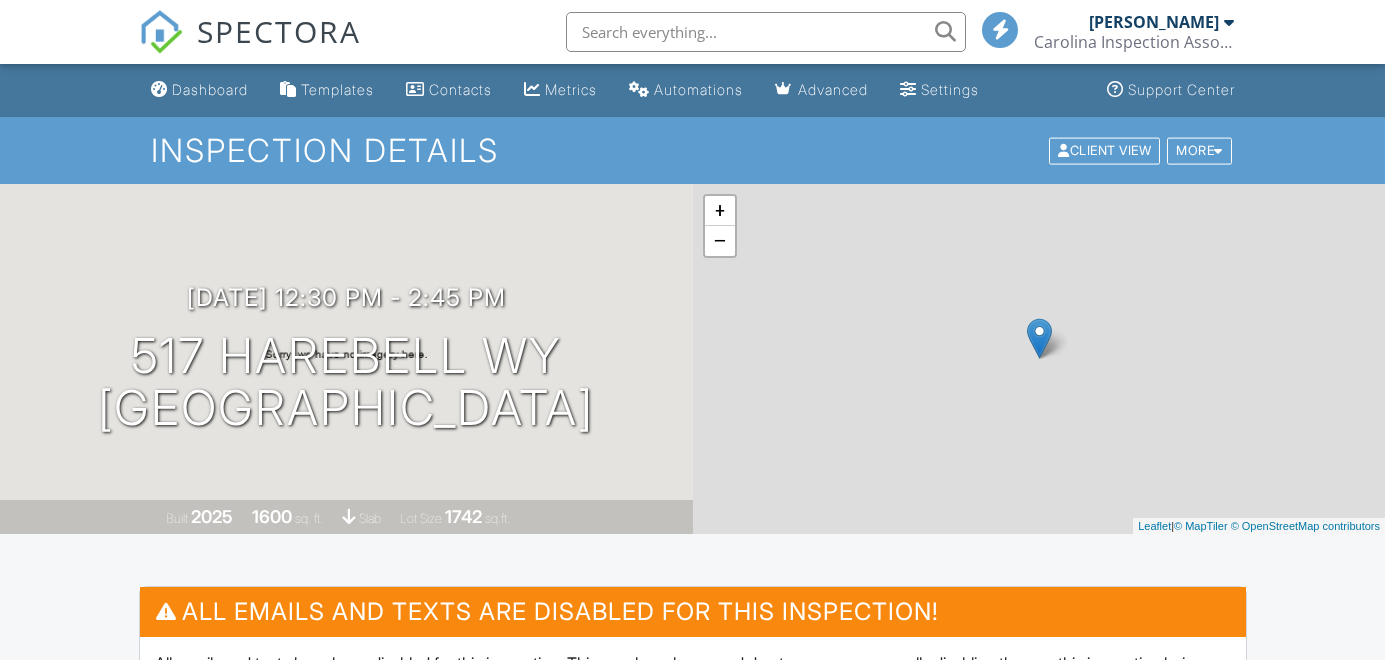 scroll, scrollTop: 0, scrollLeft: 0, axis: both 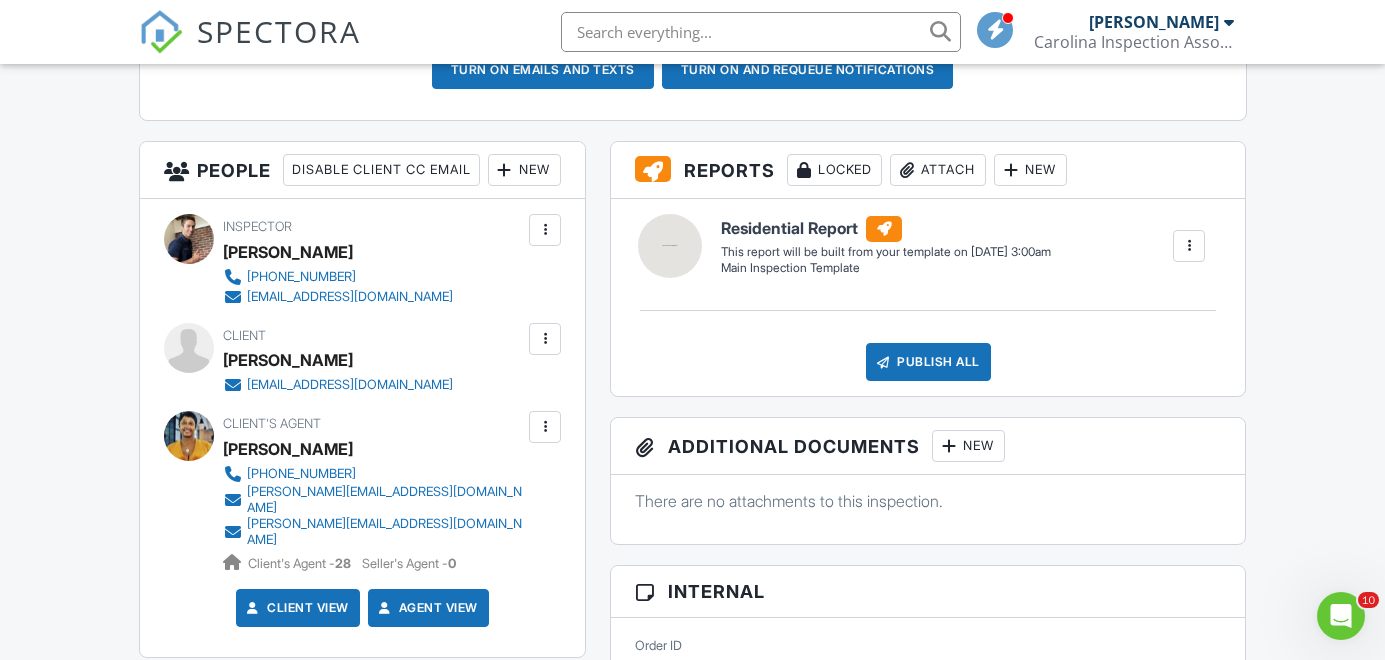 click on "Residential Report
Main Inspection Template
Edit
View
Residential Report
Main Inspection Template
This report will be built from your template on [DATE]  3:00am
Quick Publish
Copy
Build Now
[GEOGRAPHIC_DATA]" at bounding box center [963, 246] 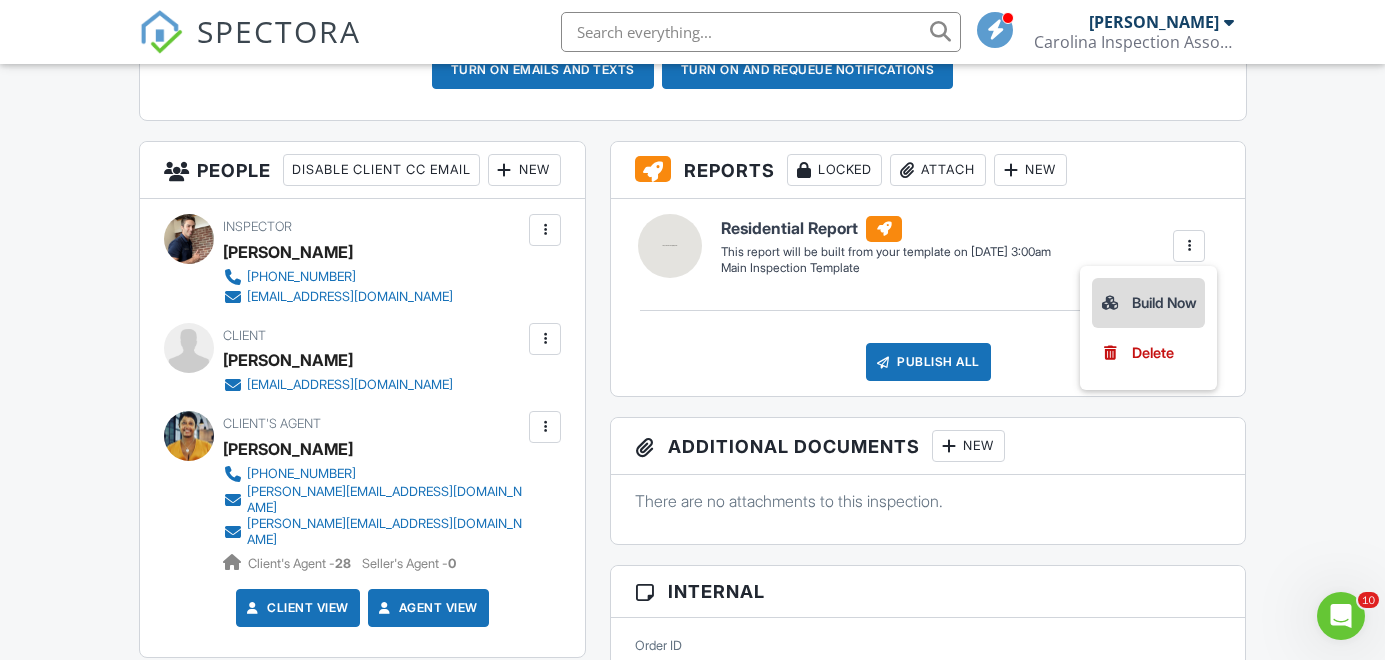 click on "Build Now" at bounding box center [1148, 303] 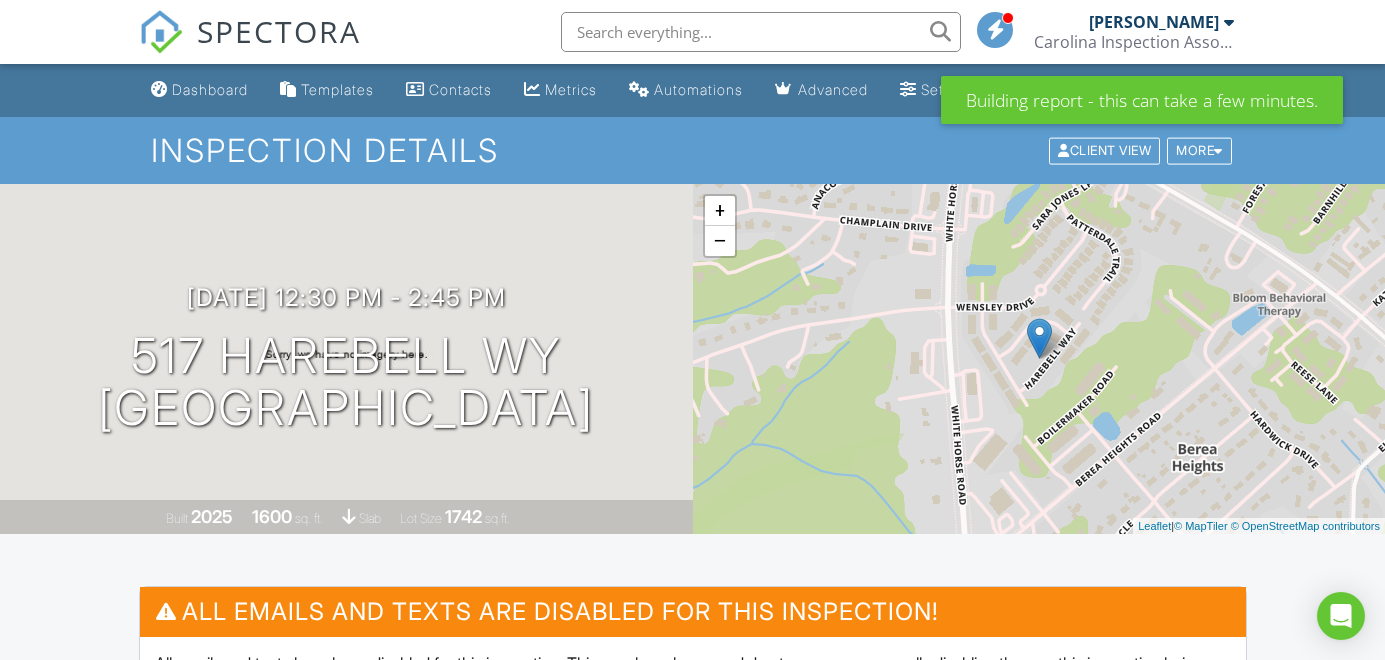 scroll, scrollTop: 0, scrollLeft: 0, axis: both 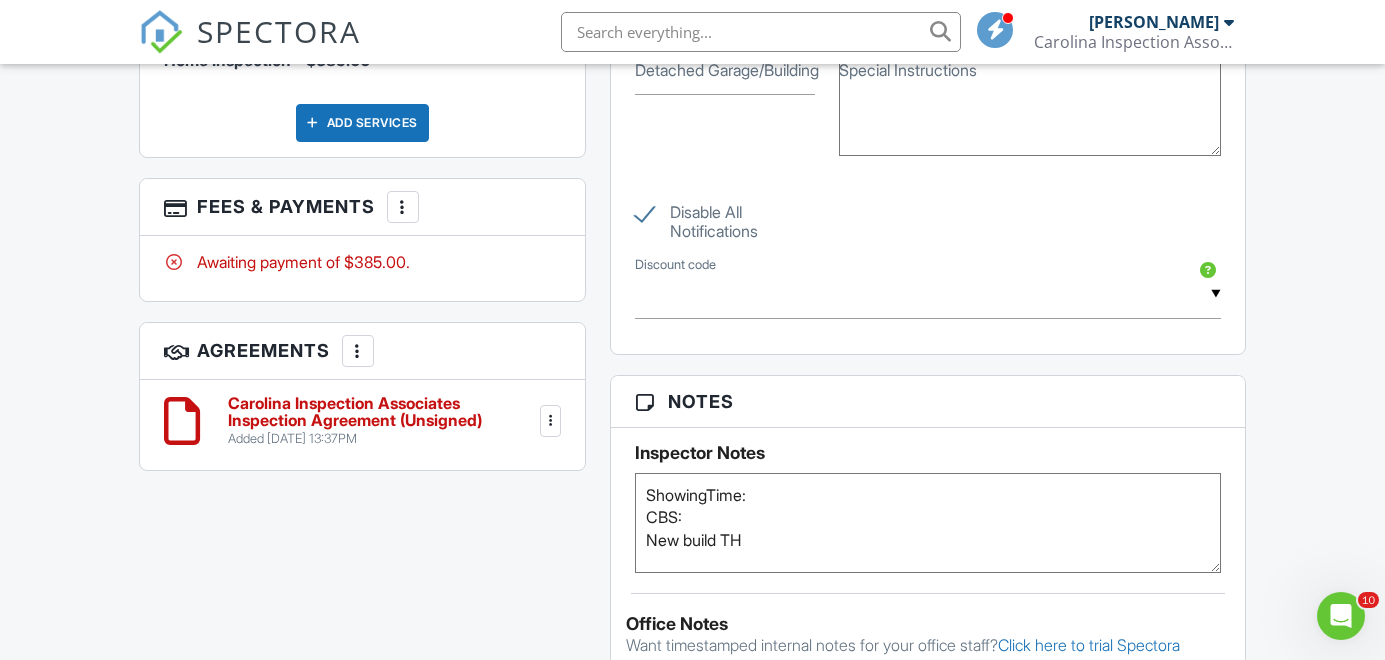 click on "ShowingTime:
CBS:
New build TH" at bounding box center (928, 523) 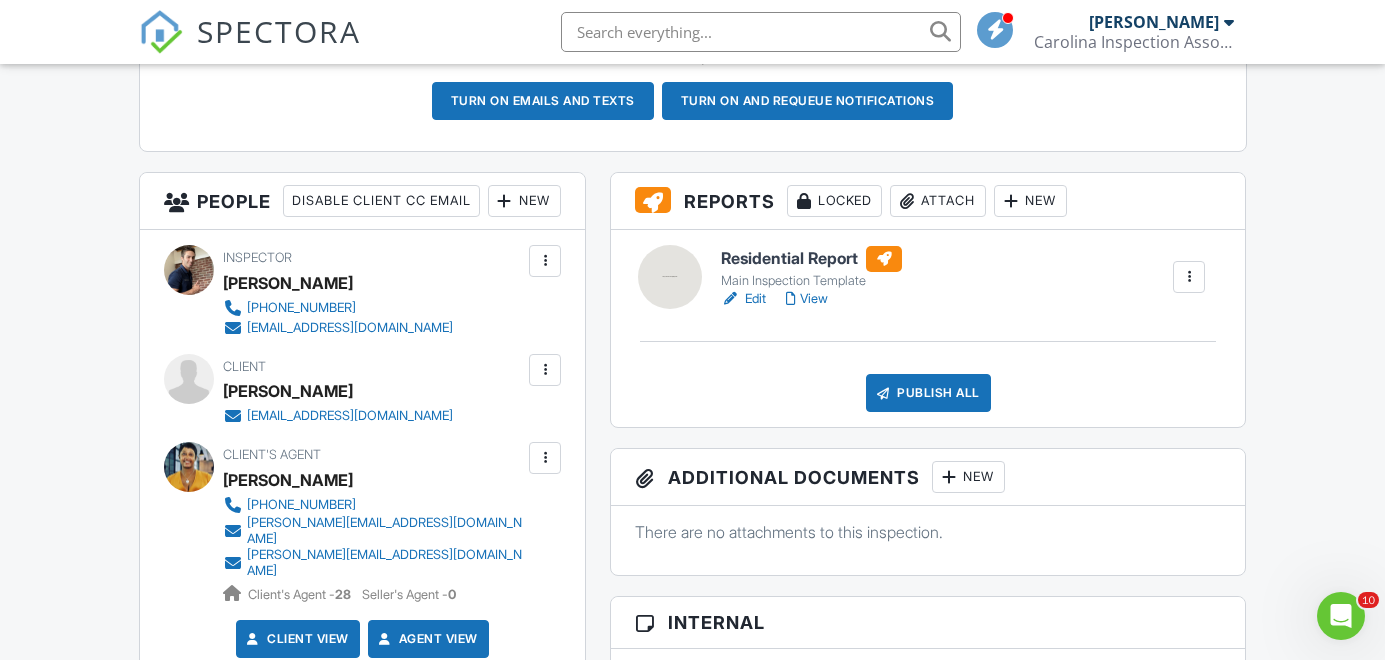 scroll, scrollTop: 585, scrollLeft: 0, axis: vertical 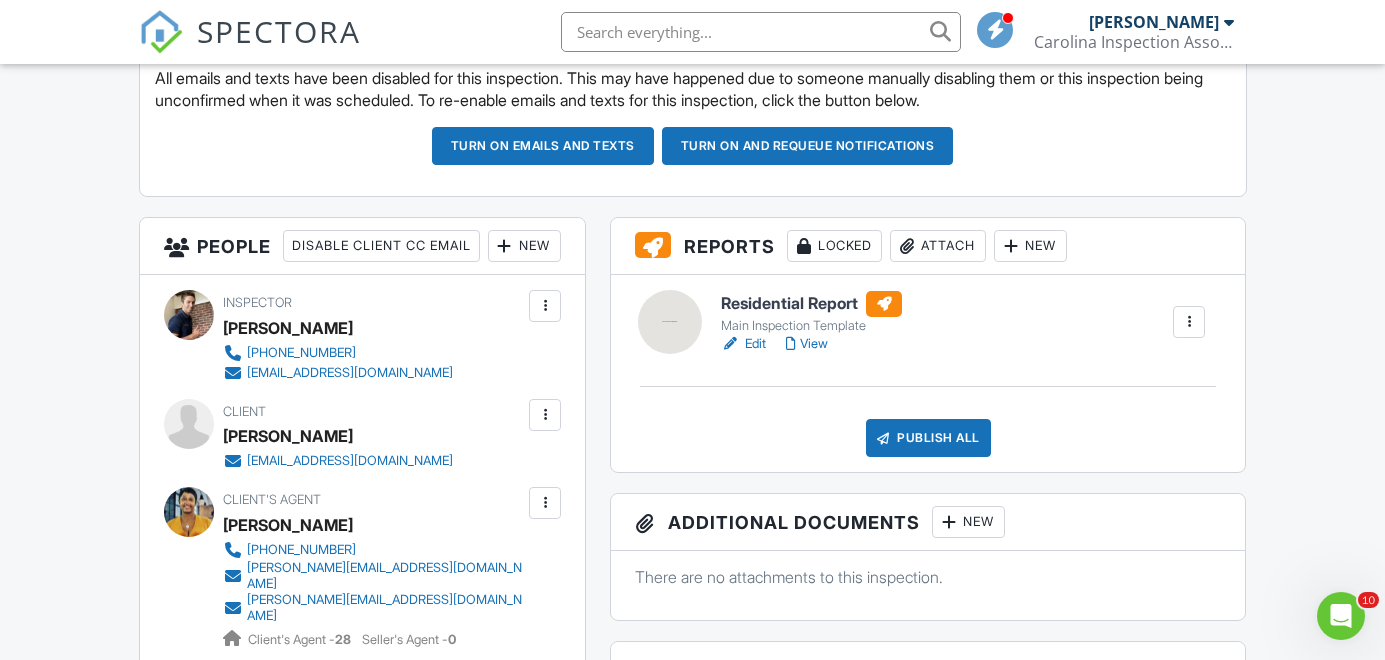 type on "ShowingTime: Pending
CBS:
New build TH" 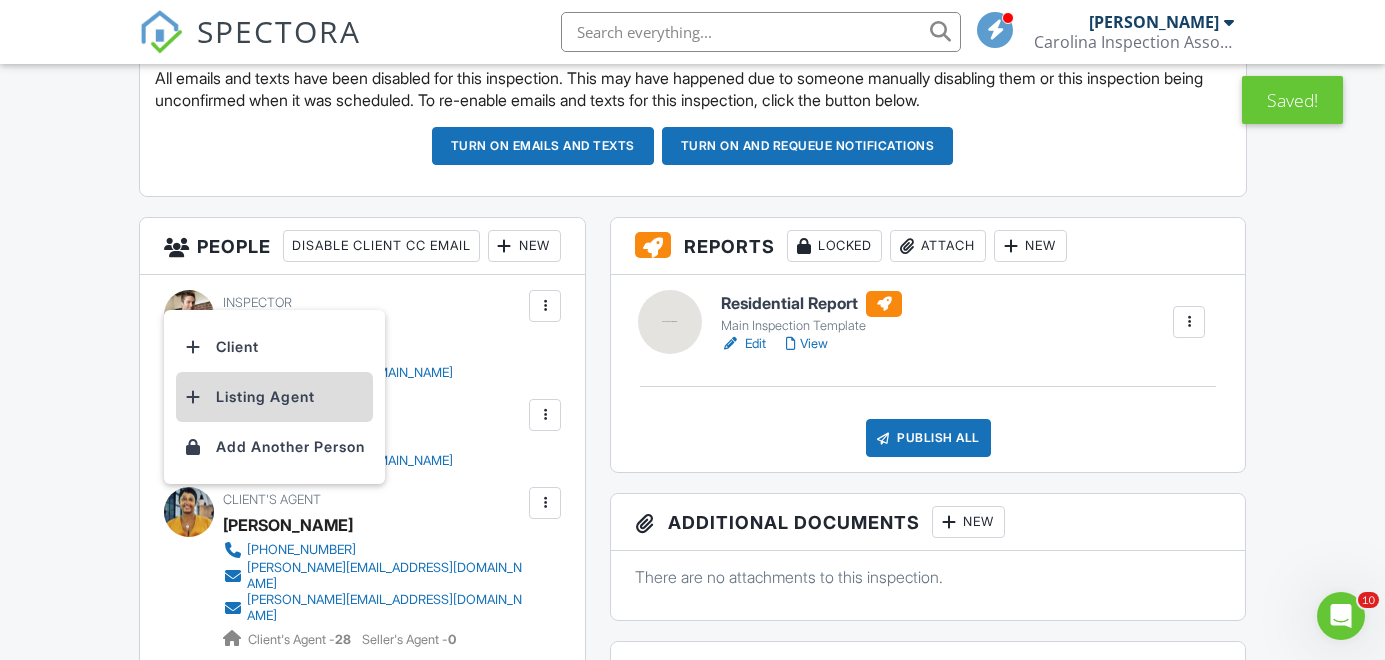 click on "Listing Agent" at bounding box center (274, 397) 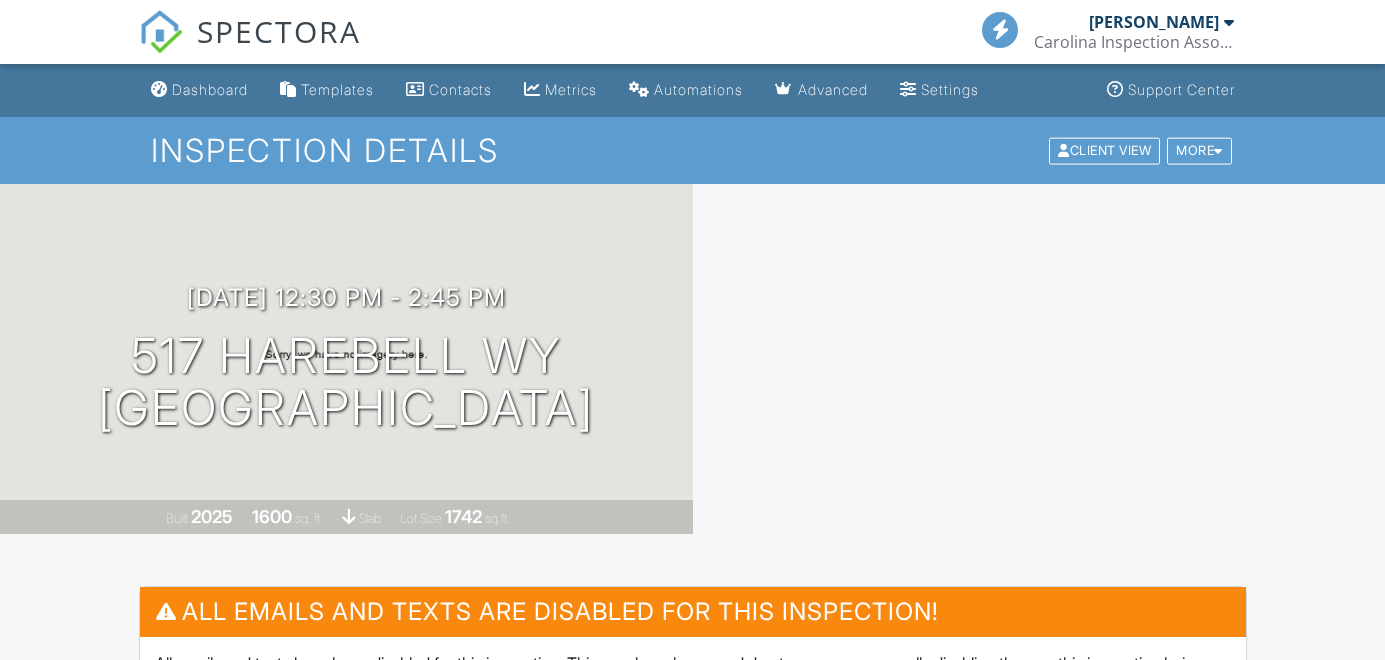 scroll, scrollTop: 0, scrollLeft: 0, axis: both 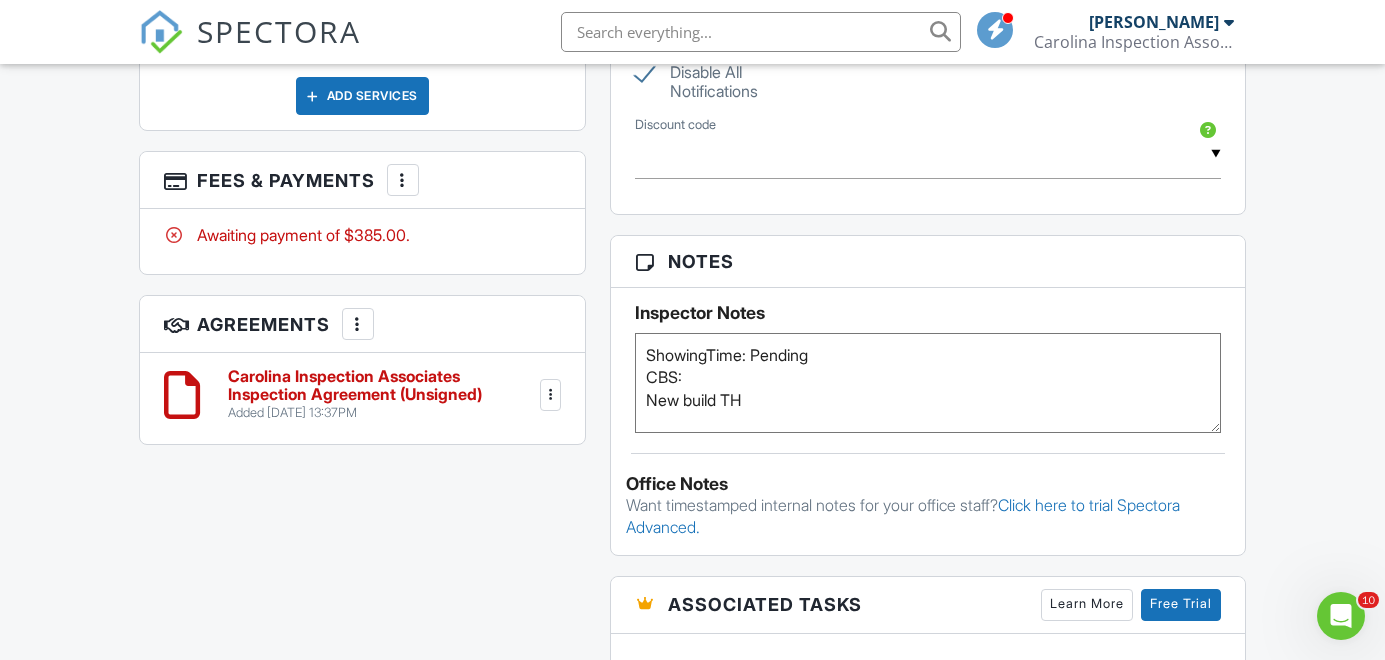 click on "ShowingTime: Pending
CBS:
New build TH" at bounding box center (928, 383) 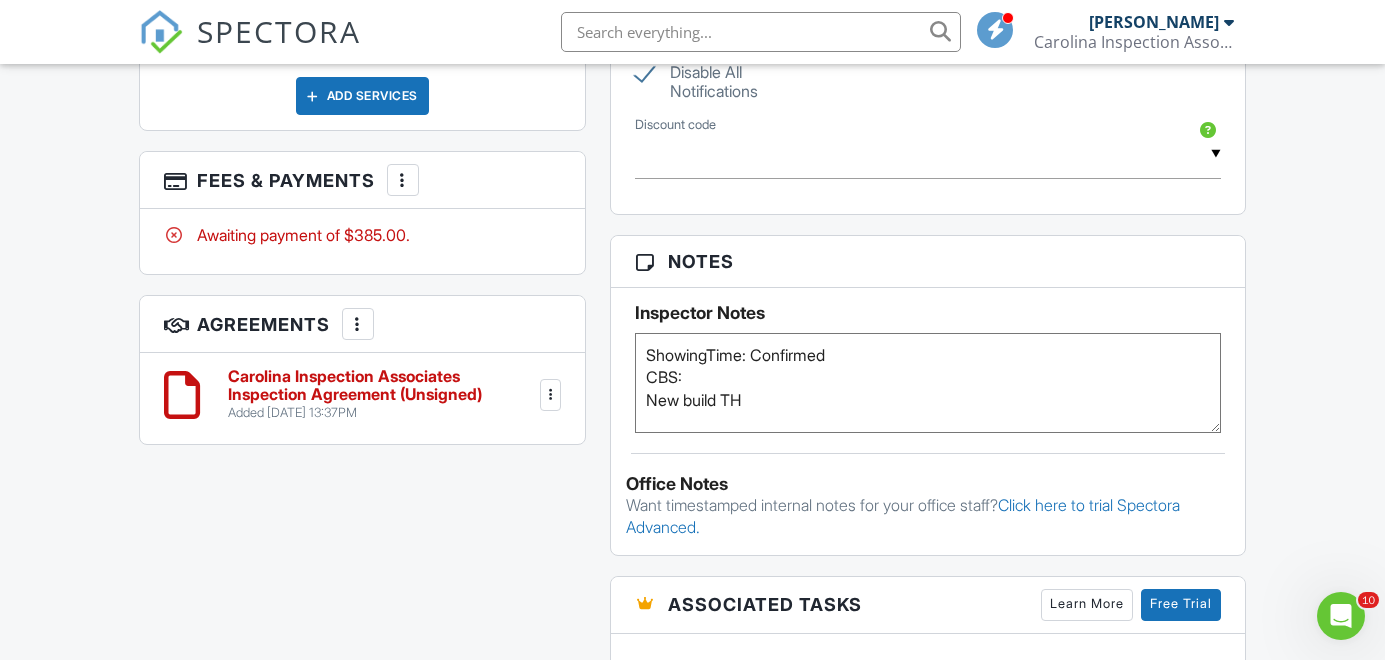 type on "ShowingTime: Confirmed
CBS:
New build TH" 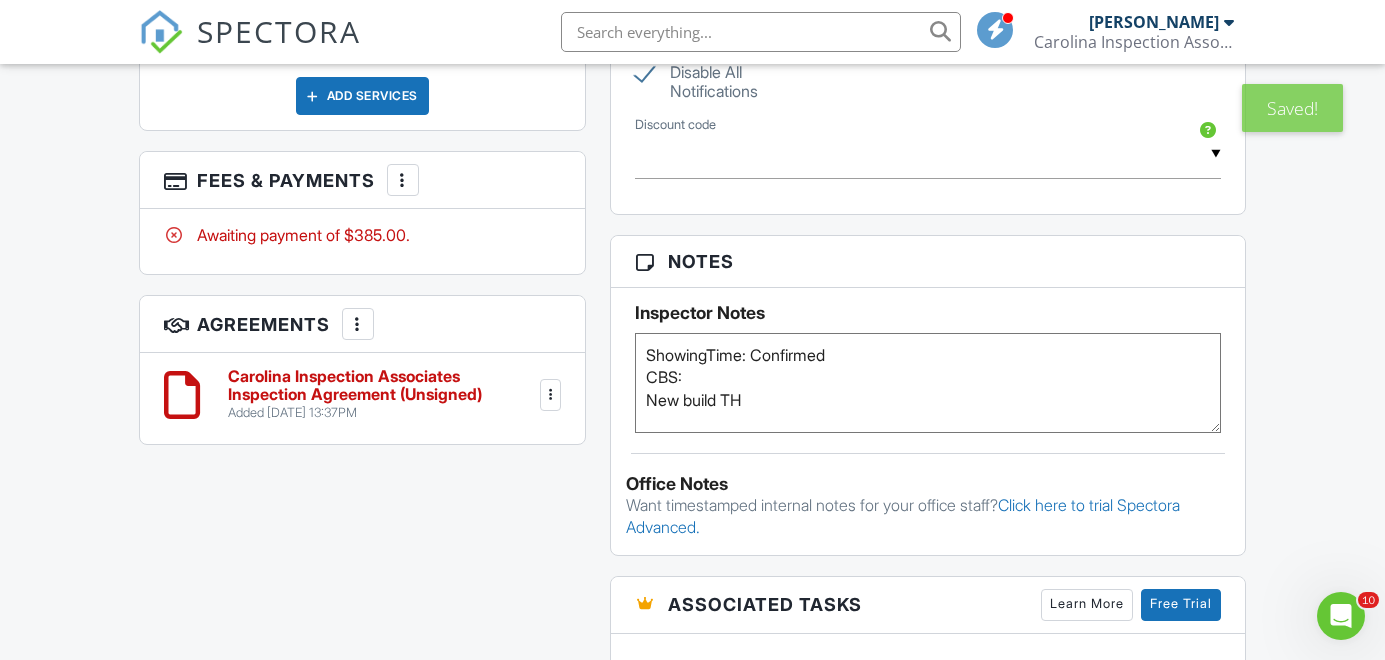 click on "Notes" at bounding box center [928, 262] 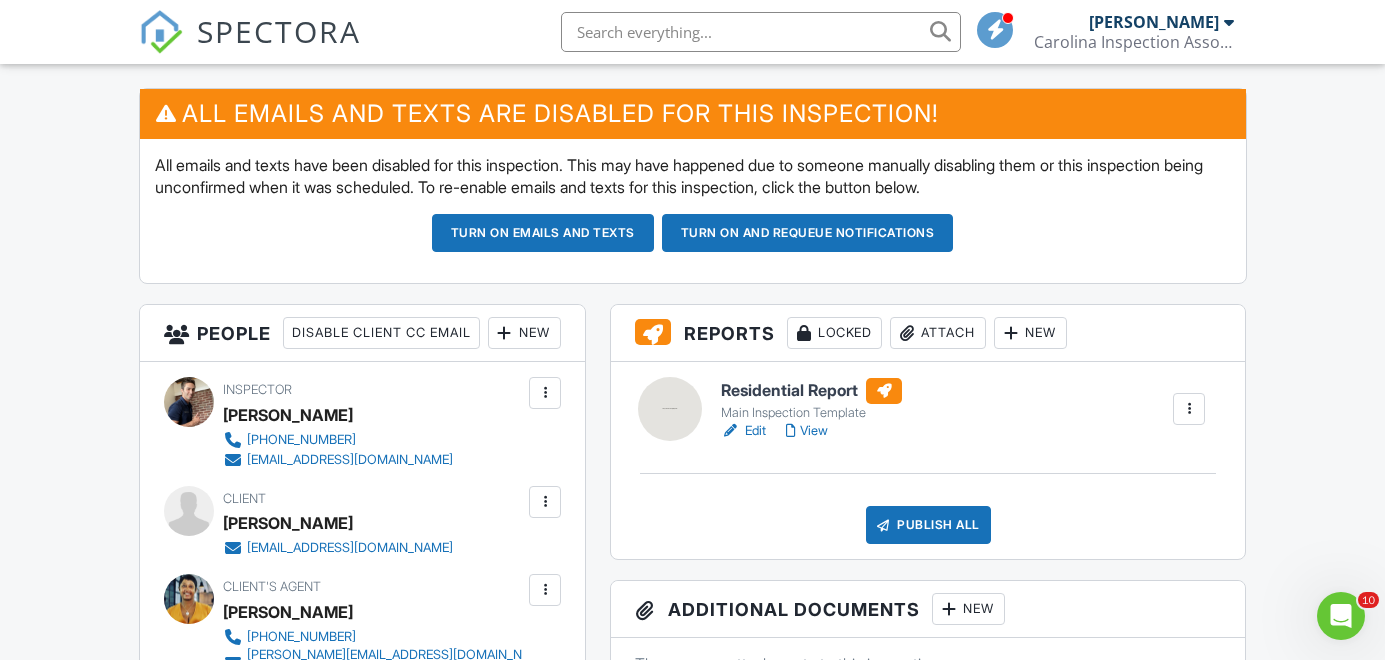 scroll, scrollTop: 705, scrollLeft: 0, axis: vertical 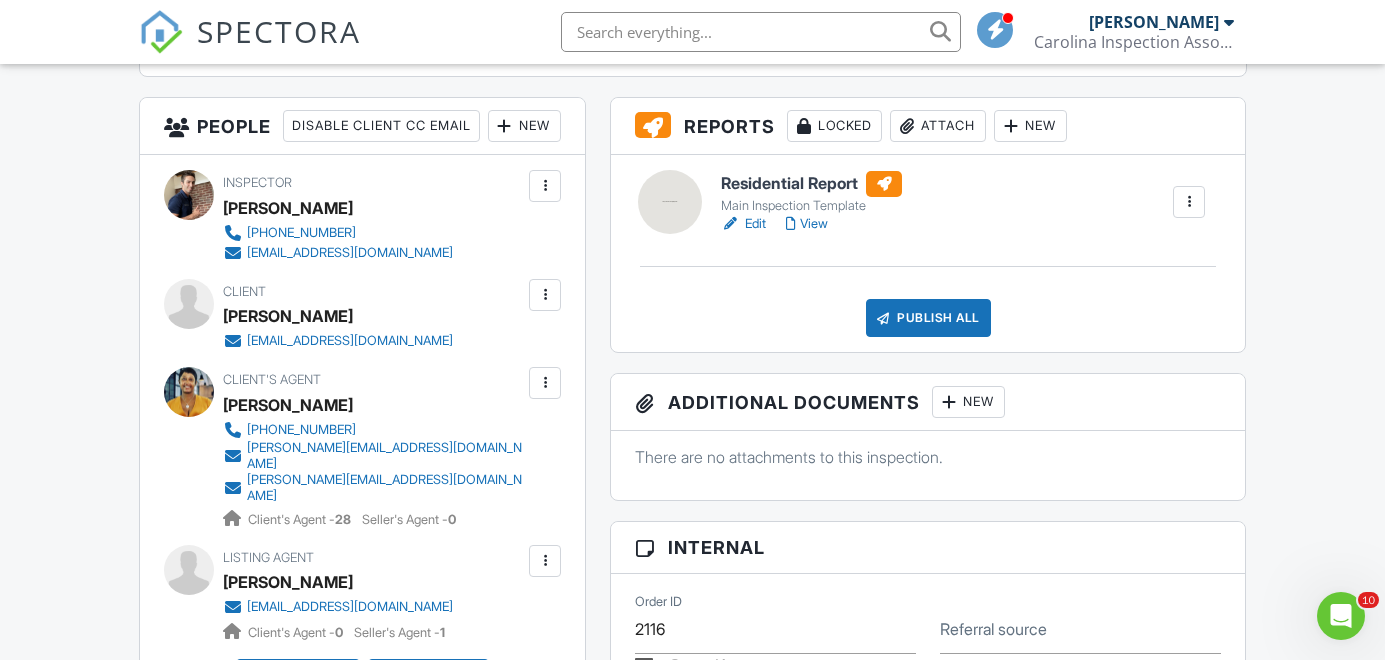click at bounding box center [545, 295] 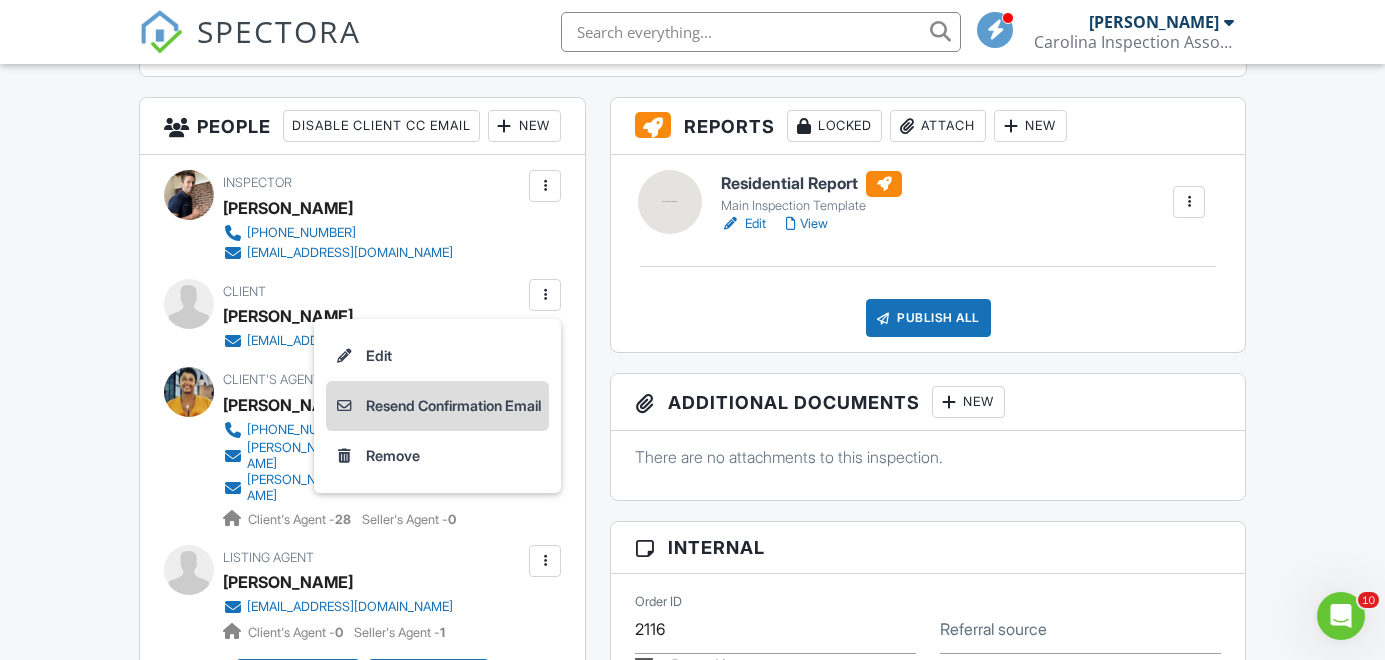 click on "Resend Confirmation Email" at bounding box center (437, 406) 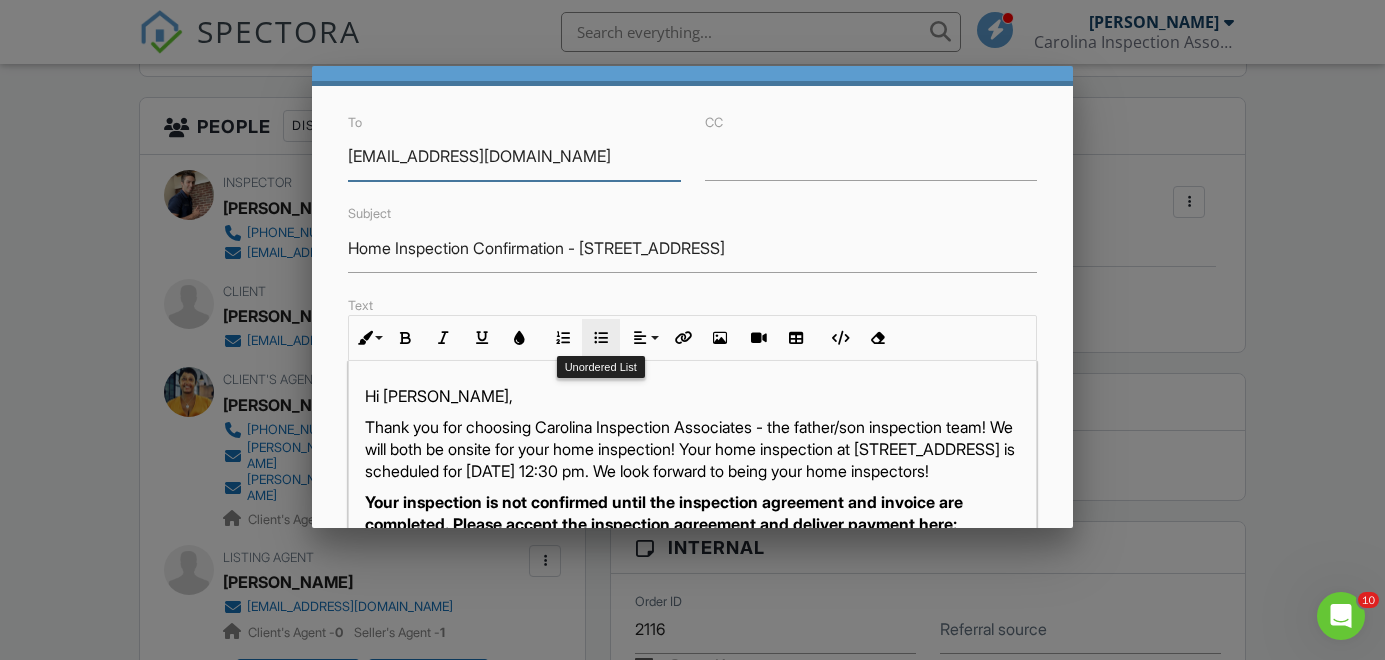 scroll, scrollTop: 92, scrollLeft: 0, axis: vertical 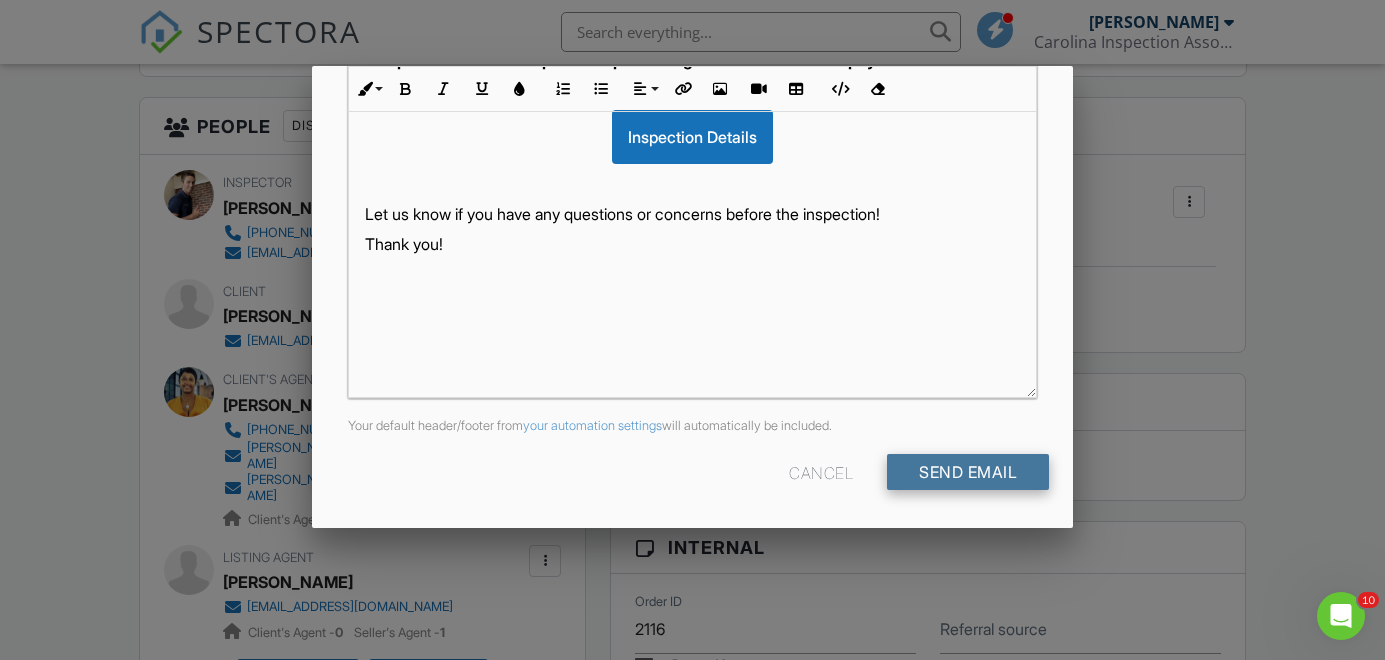 click on "Send Email" at bounding box center (968, 472) 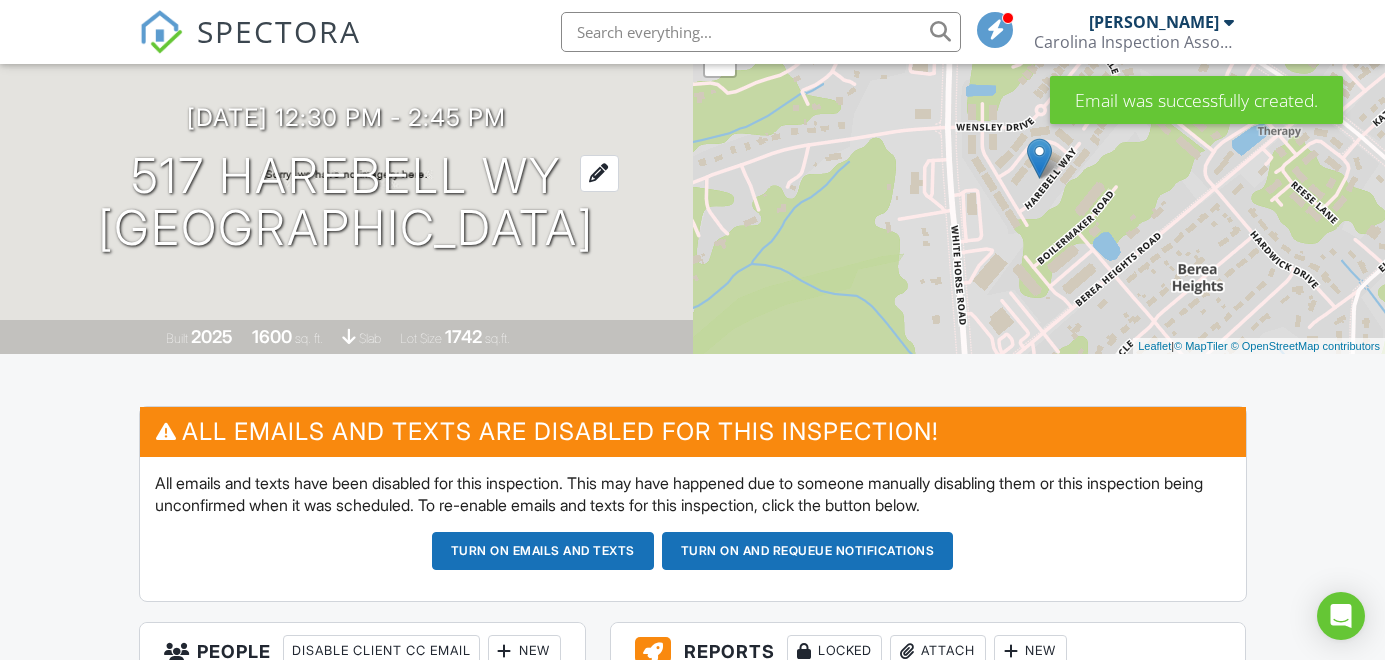 scroll, scrollTop: 470, scrollLeft: 0, axis: vertical 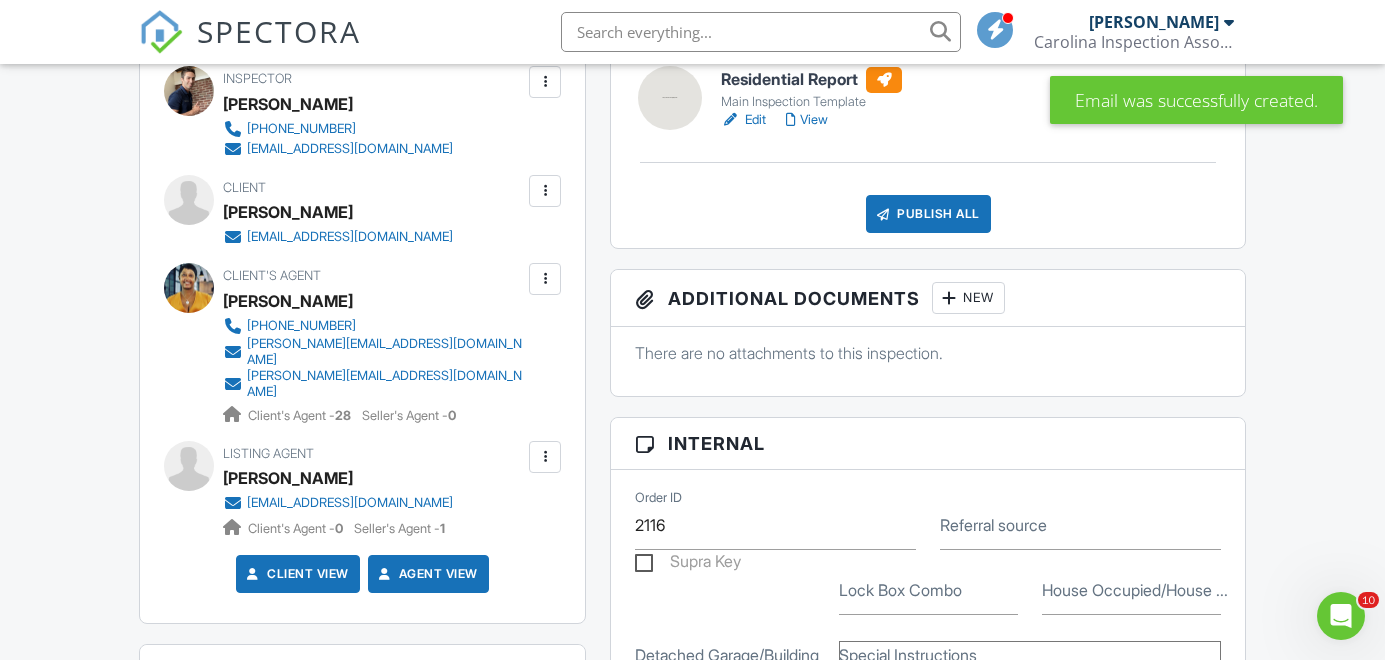 click at bounding box center [545, 279] 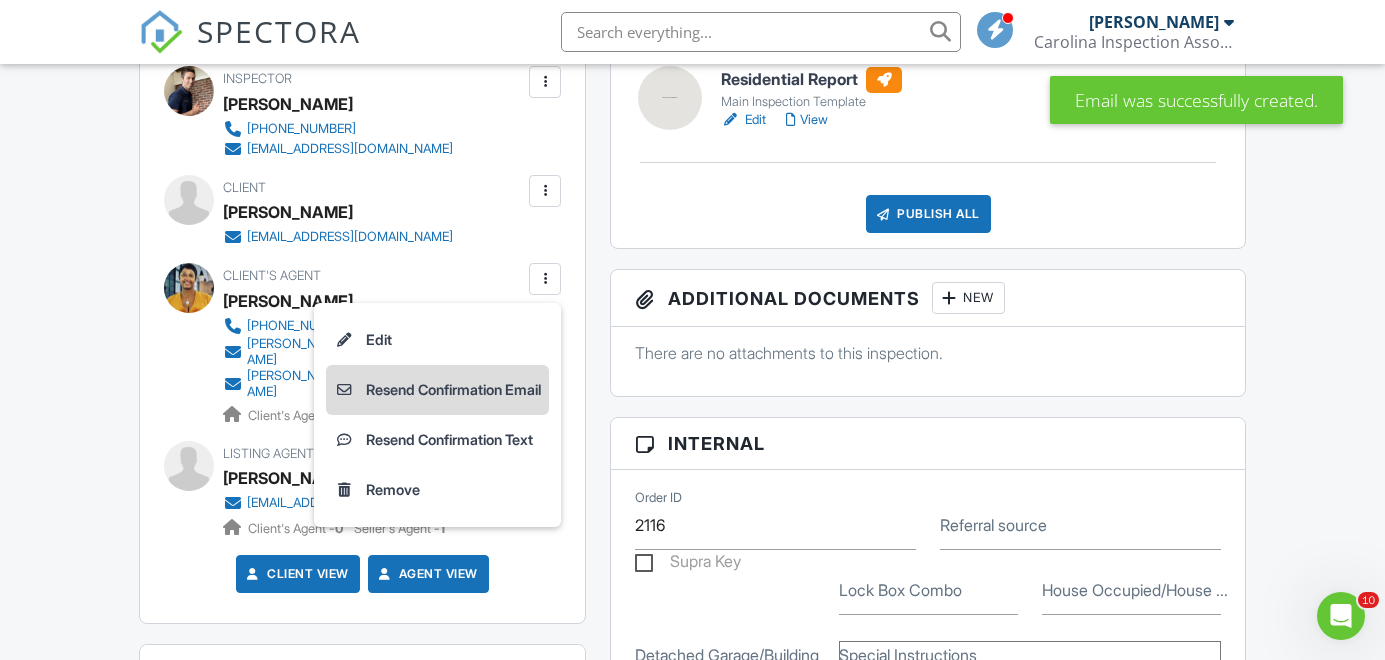 click on "Resend Confirmation Email" at bounding box center (437, 390) 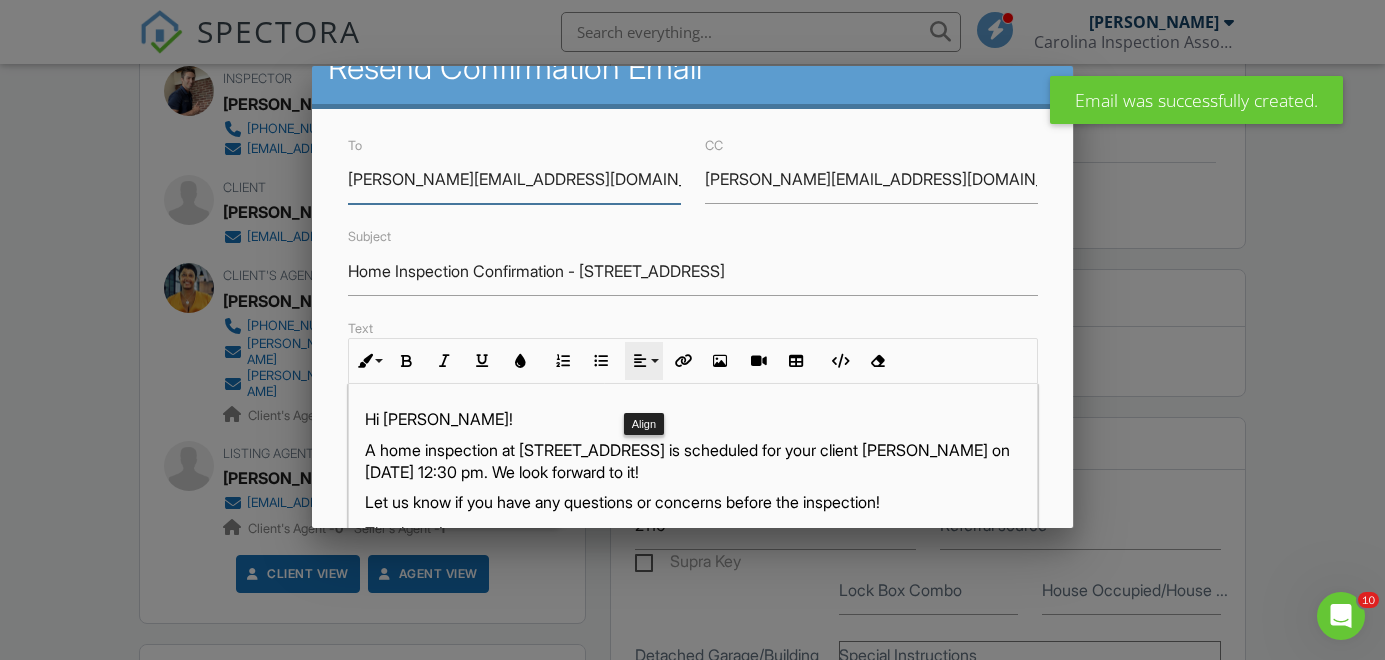 scroll, scrollTop: 38, scrollLeft: 0, axis: vertical 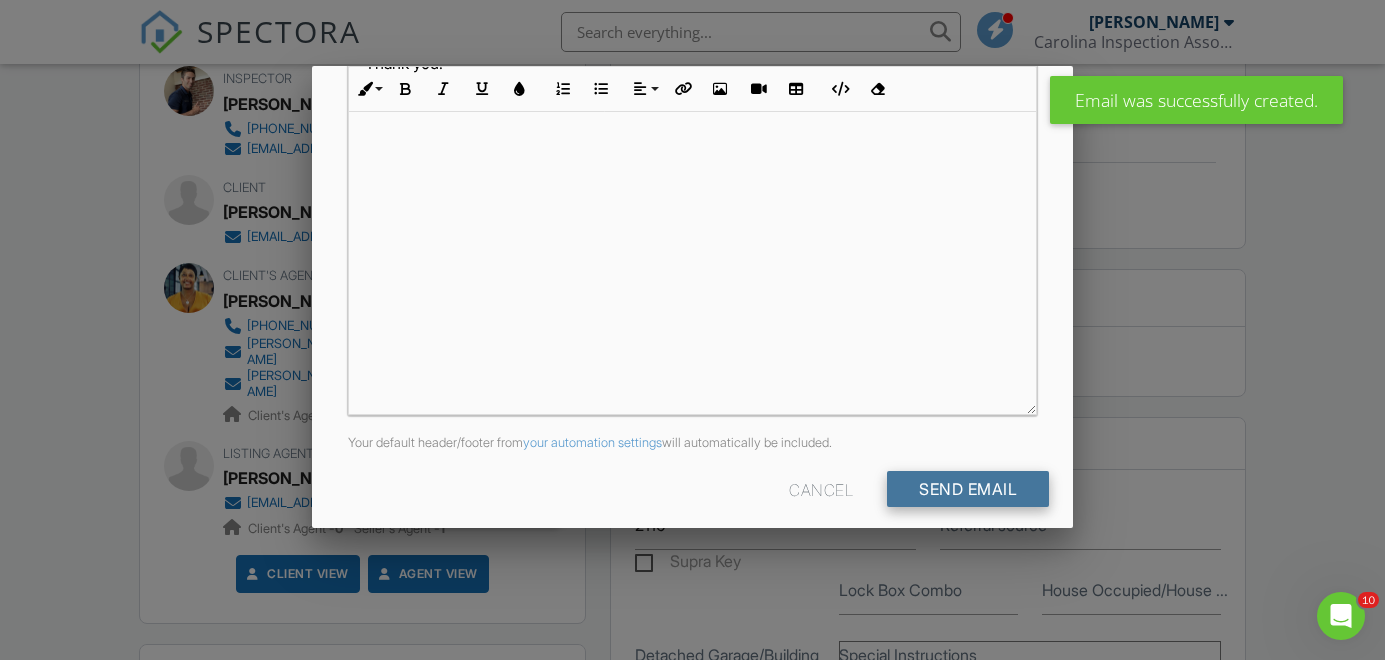 click on "Send Email" at bounding box center (968, 489) 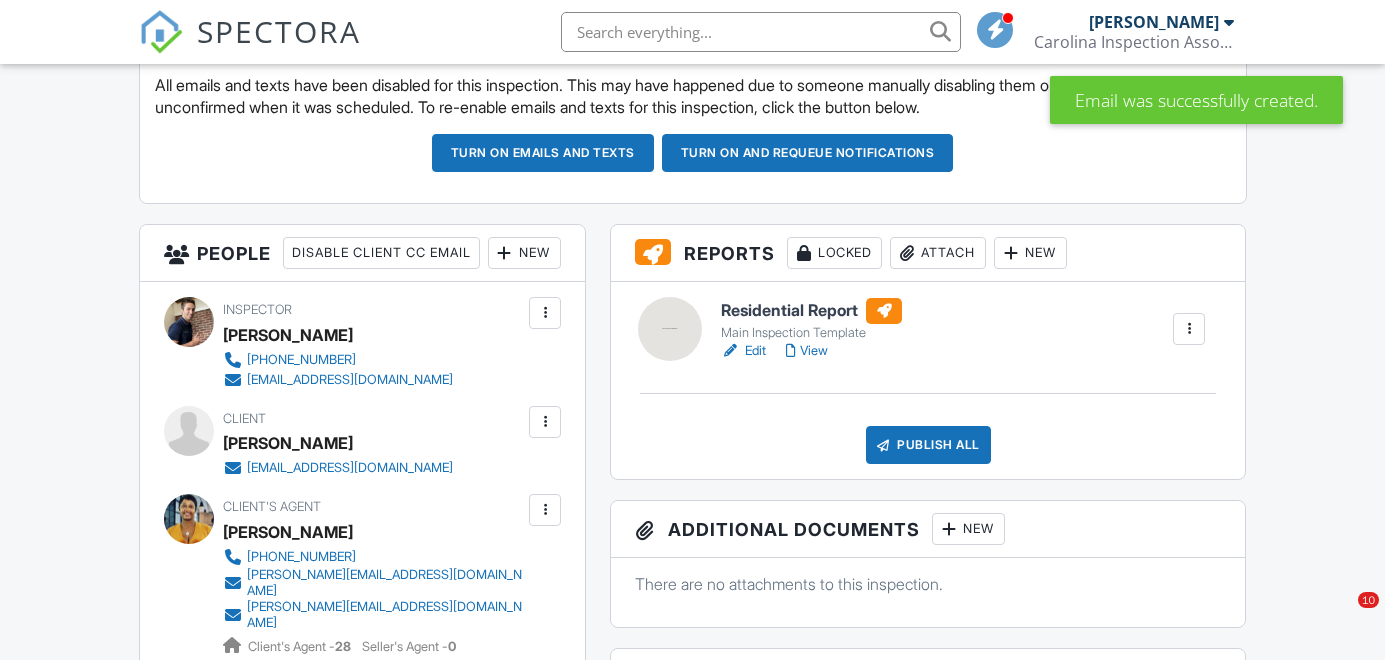 scroll, scrollTop: 757, scrollLeft: 0, axis: vertical 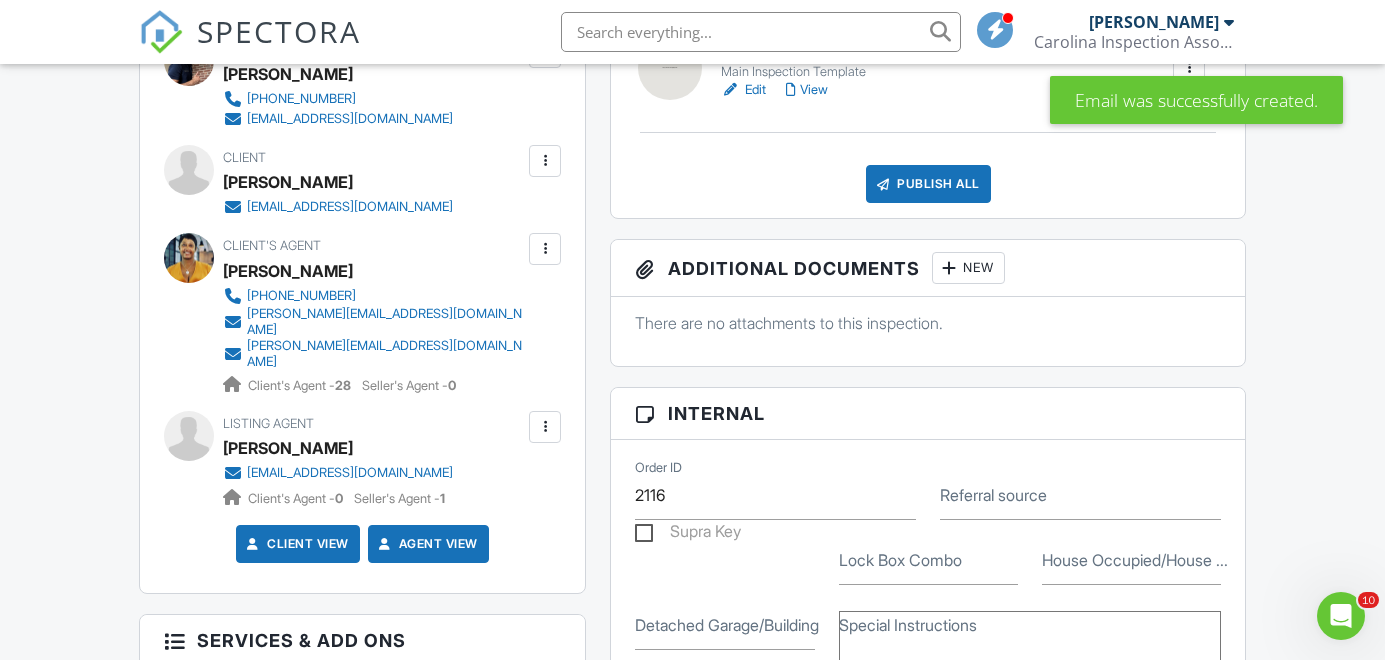 click at bounding box center (545, 427) 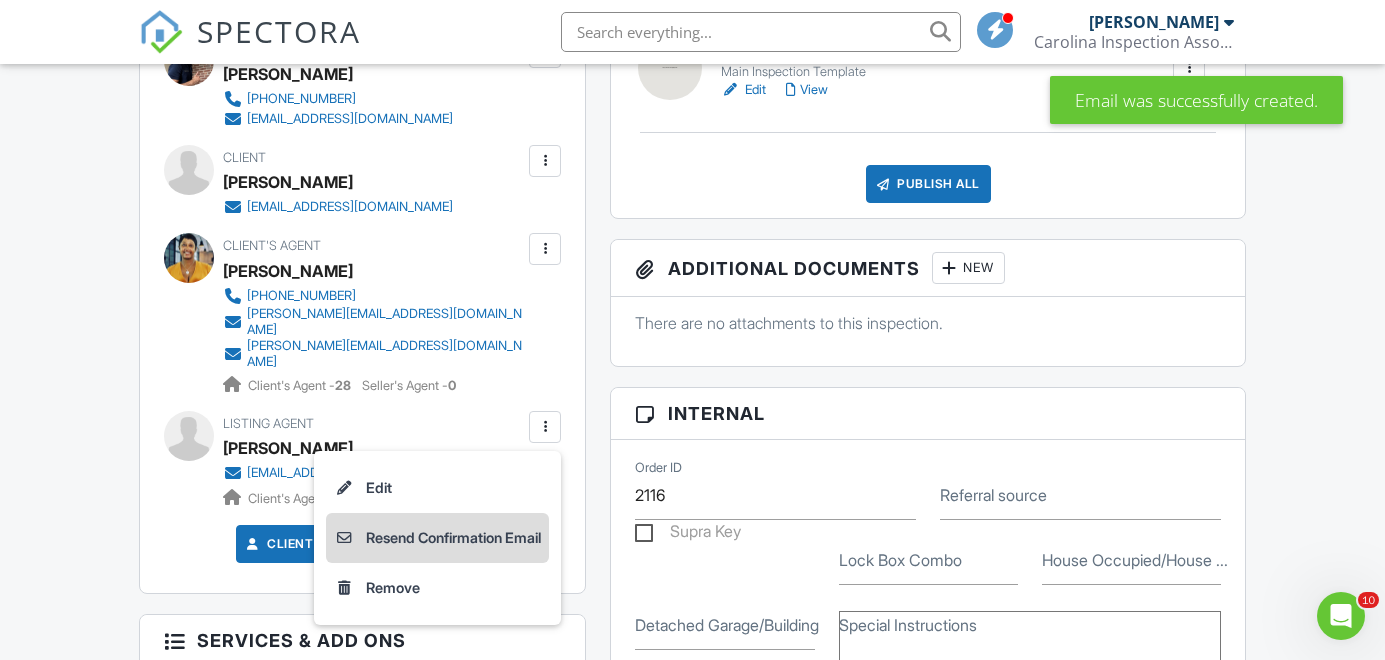 click on "Resend Confirmation Email" at bounding box center [437, 538] 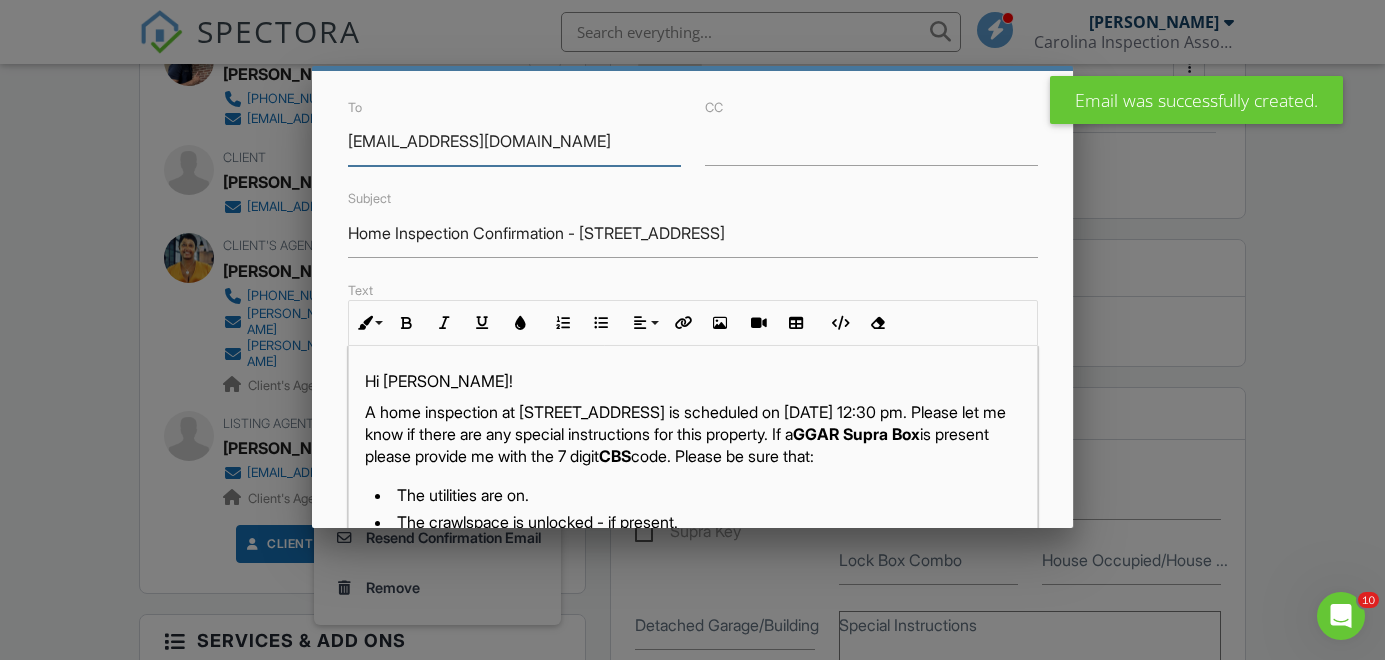 scroll, scrollTop: 91, scrollLeft: 0, axis: vertical 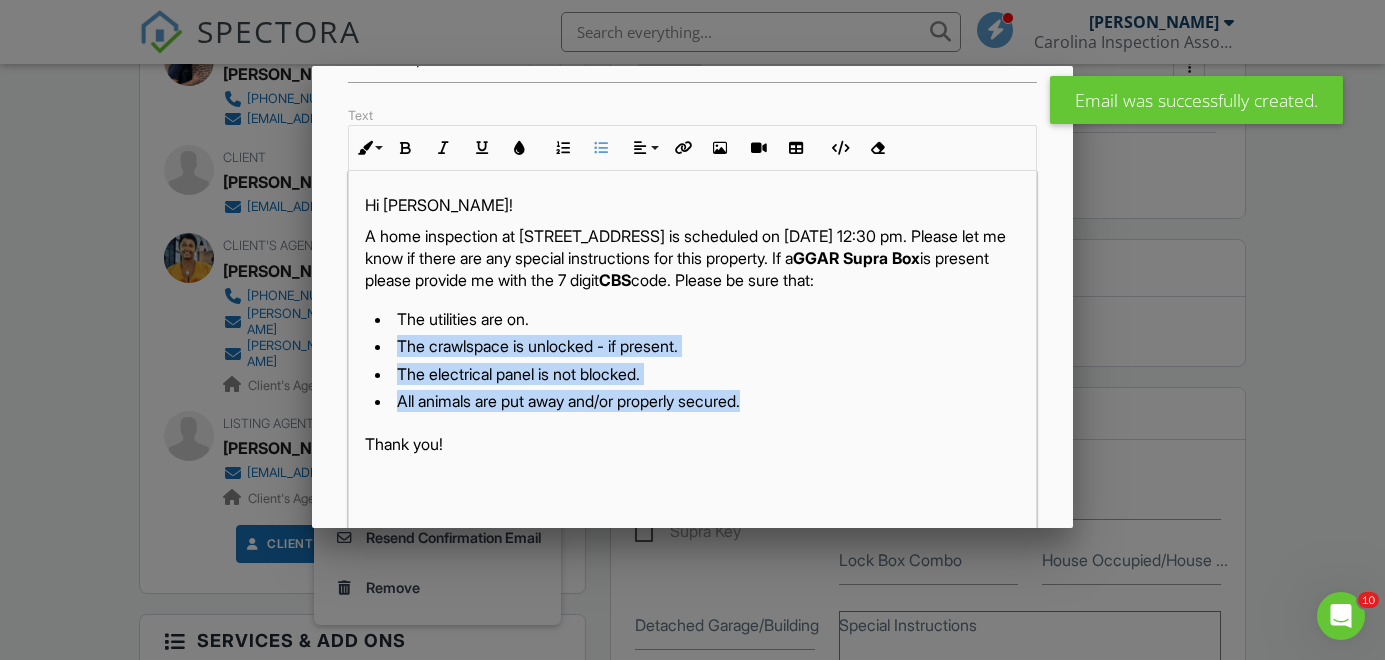 drag, startPoint x: 404, startPoint y: 364, endPoint x: 794, endPoint y: 415, distance: 393.32047 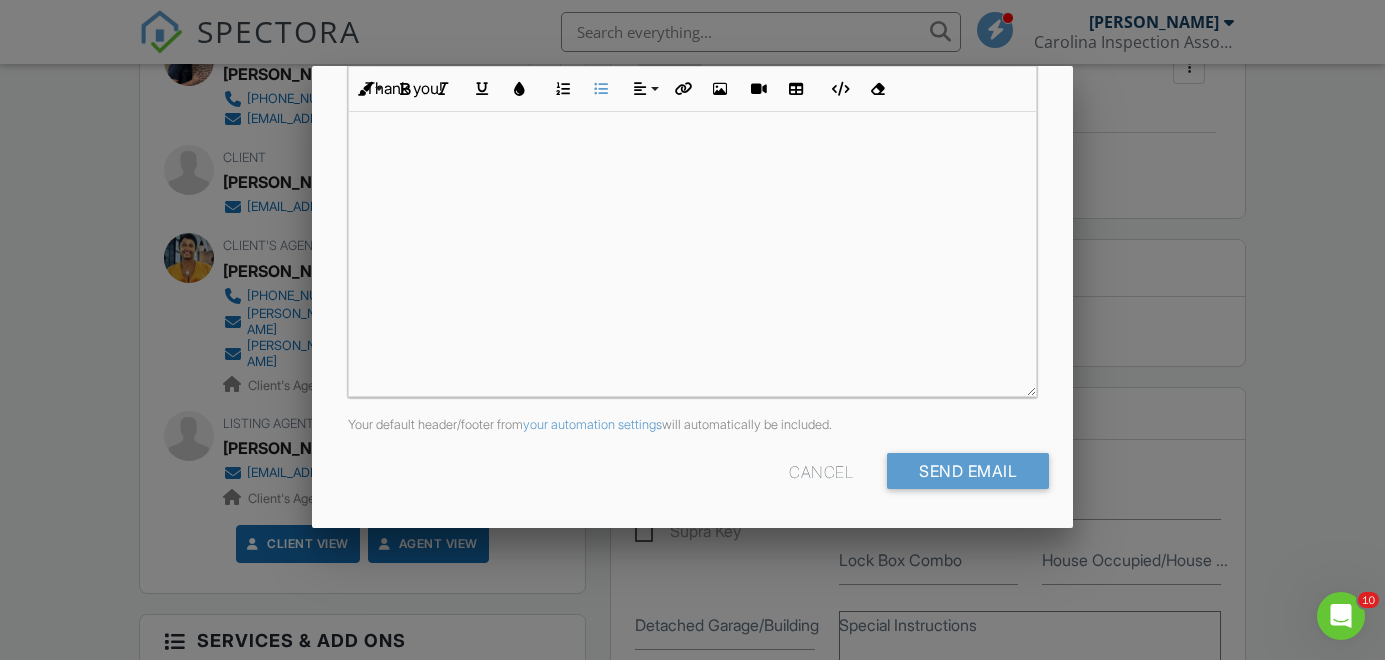 scroll, scrollTop: 520, scrollLeft: 0, axis: vertical 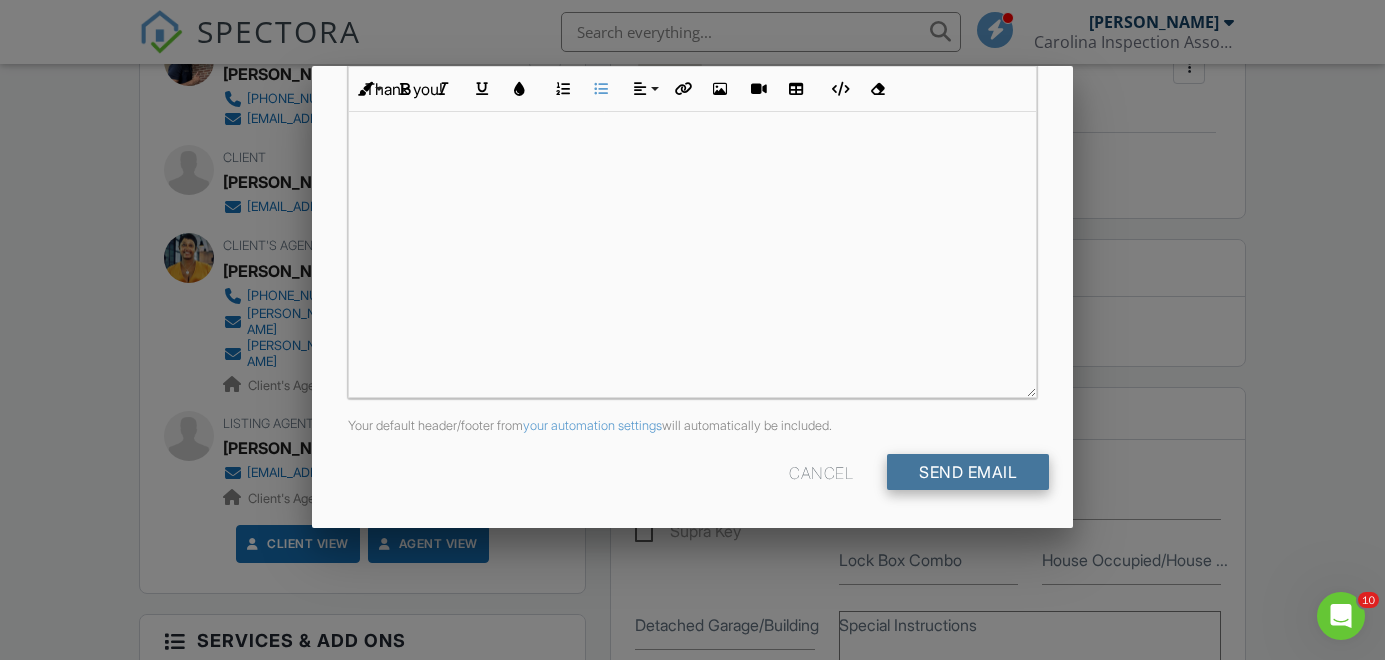 click on "Send Email" at bounding box center [968, 472] 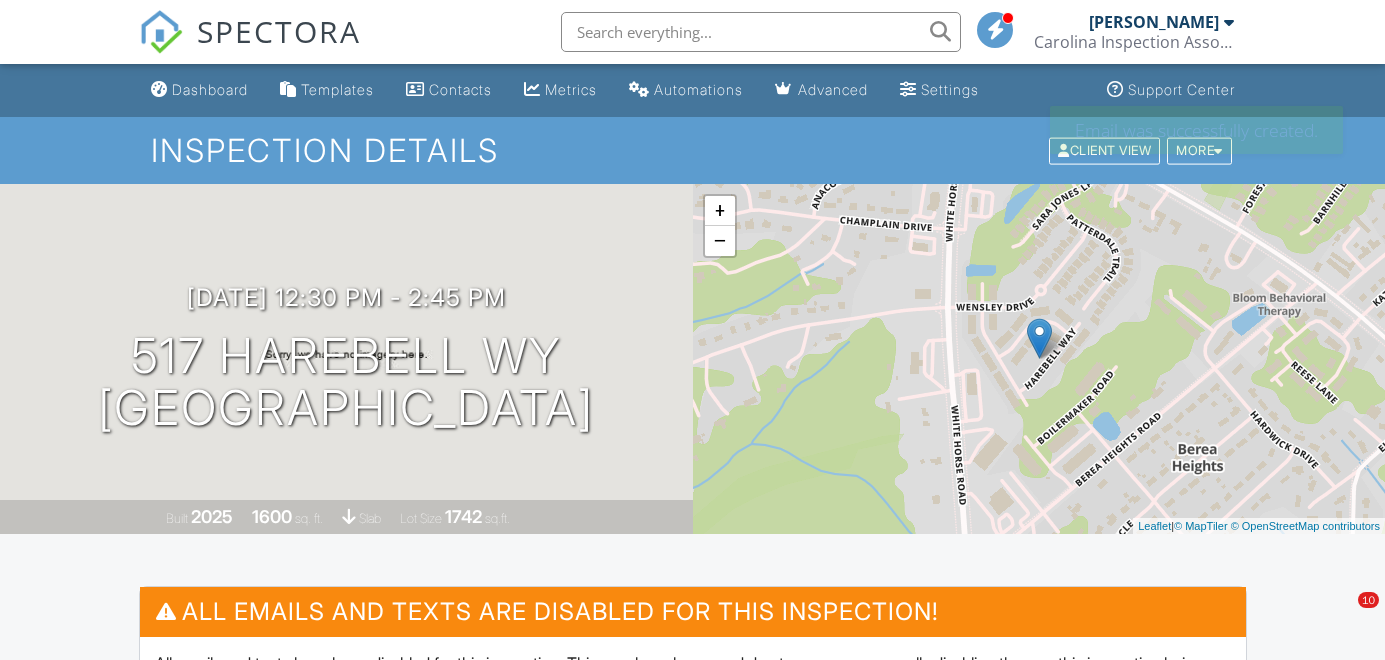 scroll, scrollTop: 0, scrollLeft: 0, axis: both 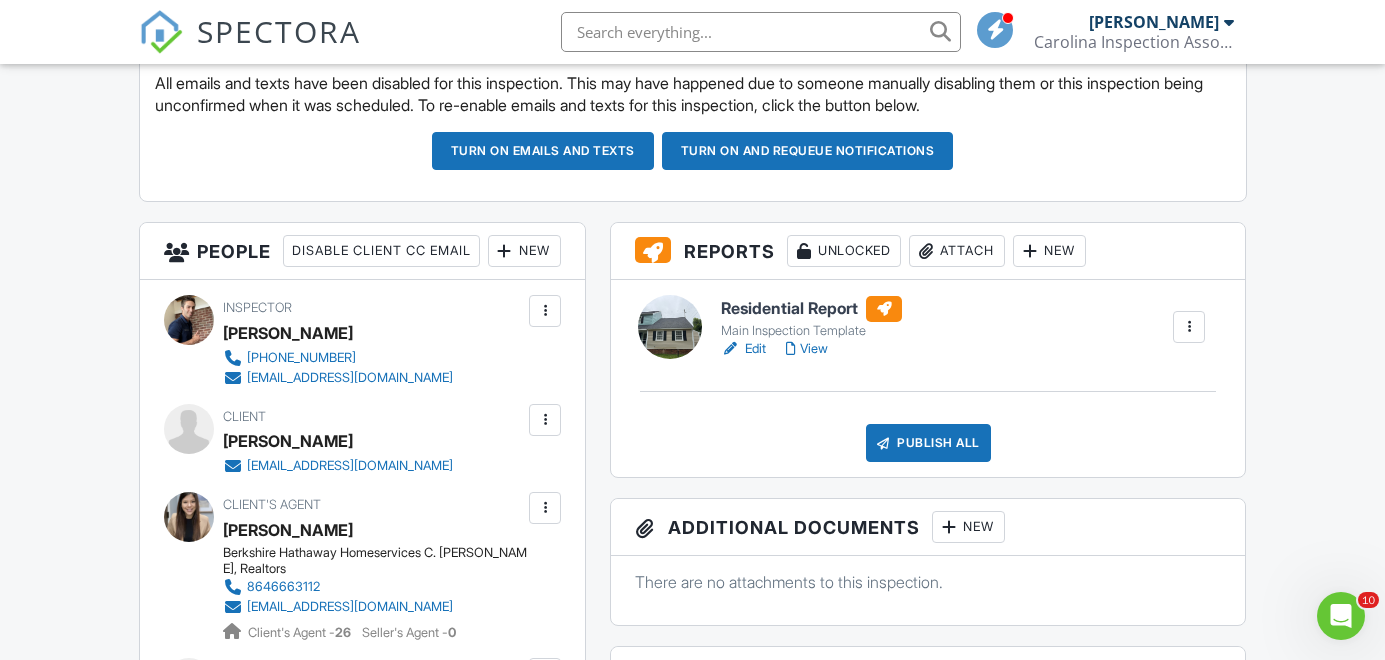 click on "SPECTORA" at bounding box center (279, 31) 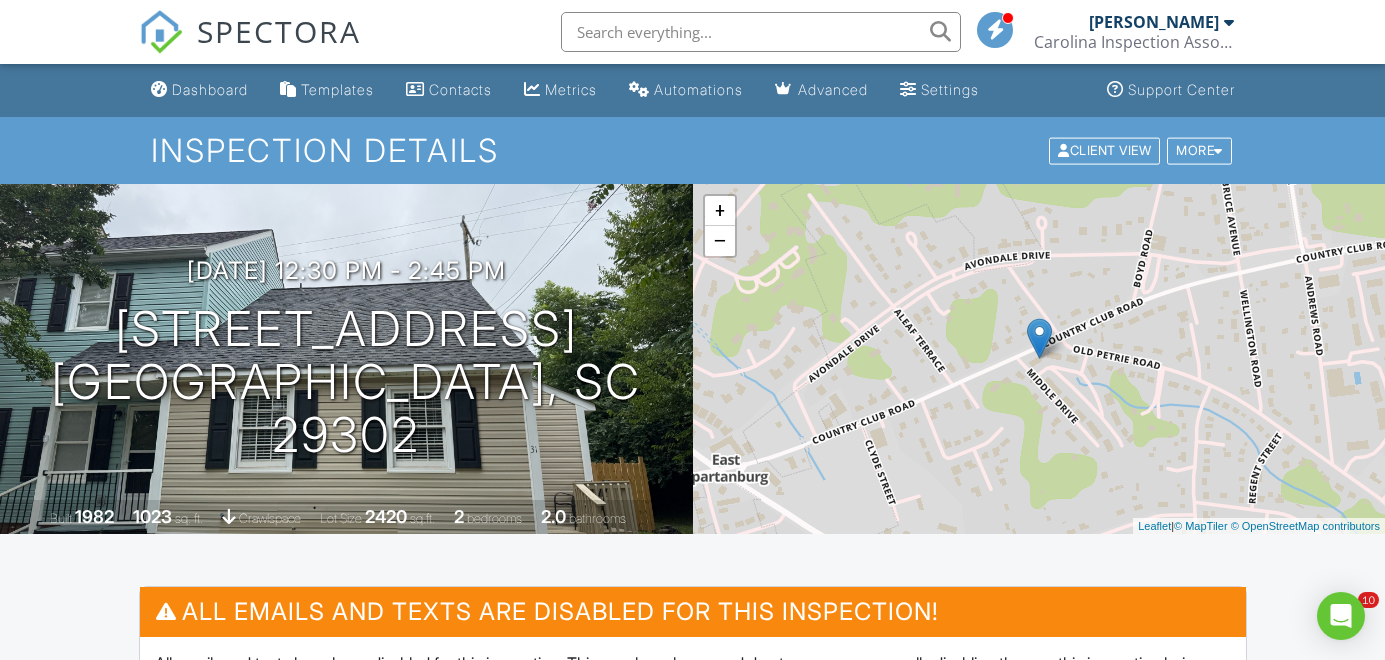 scroll, scrollTop: 877, scrollLeft: 0, axis: vertical 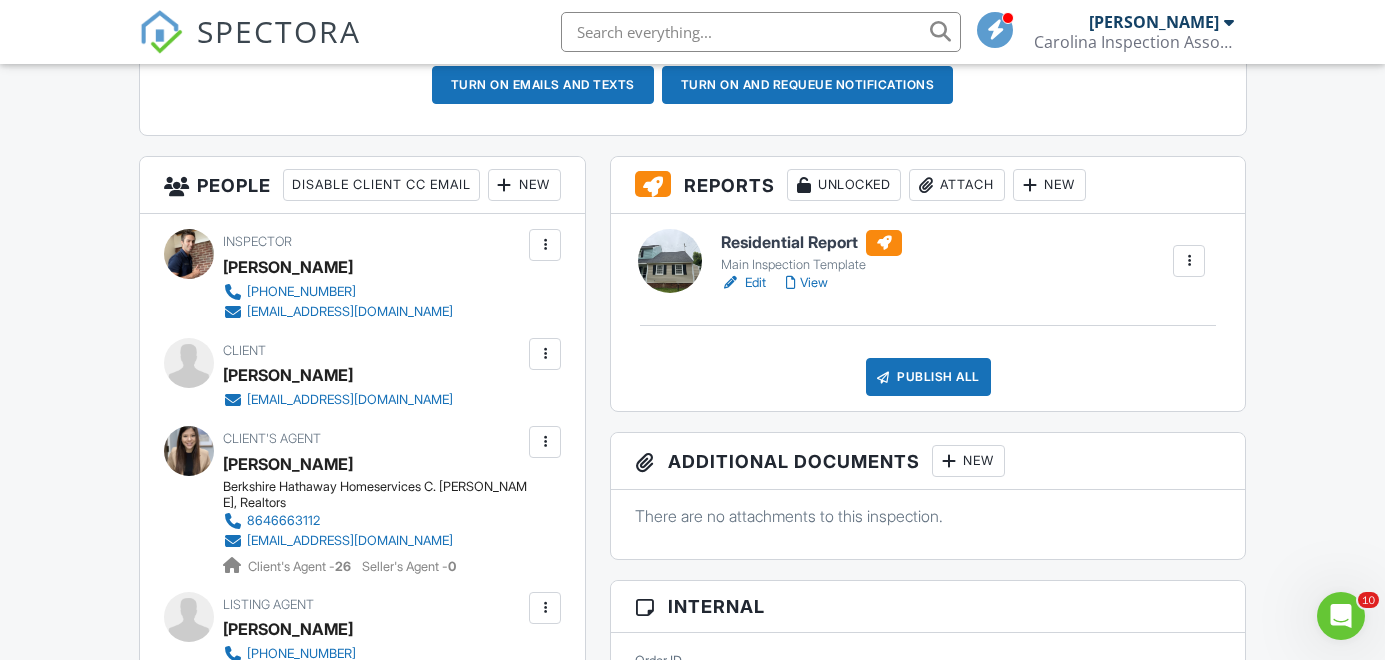 click on "View" at bounding box center (807, 283) 